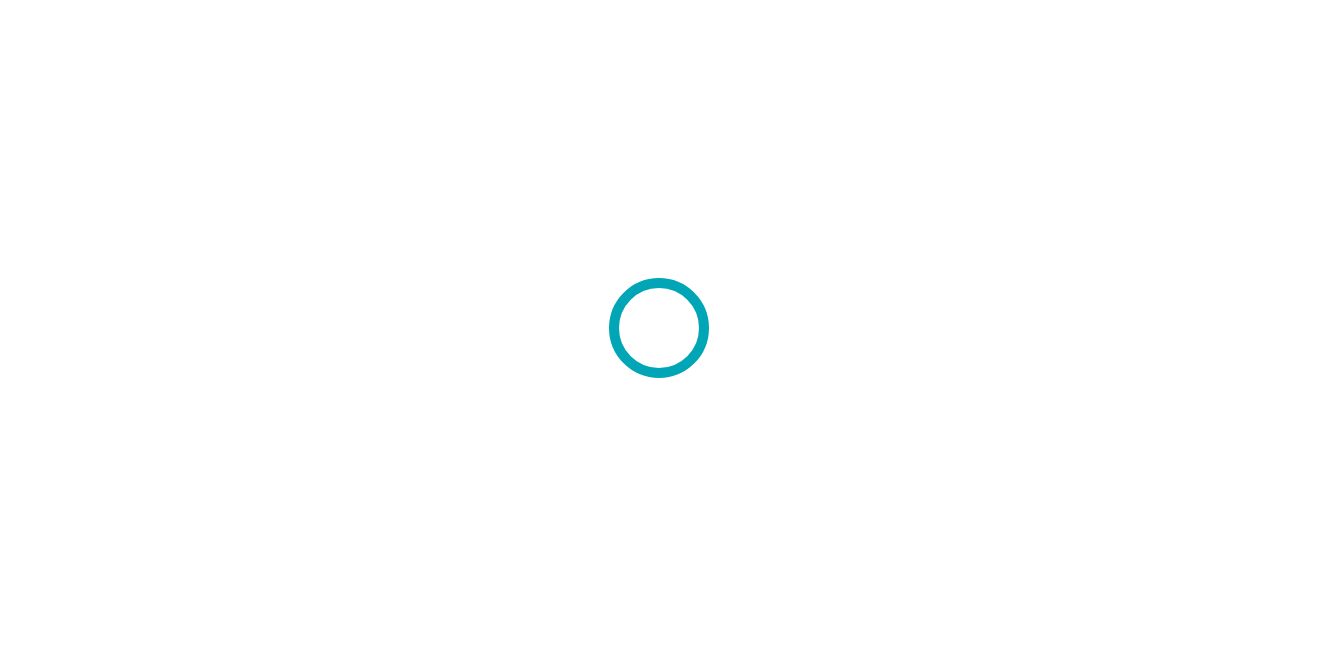 scroll, scrollTop: 0, scrollLeft: 0, axis: both 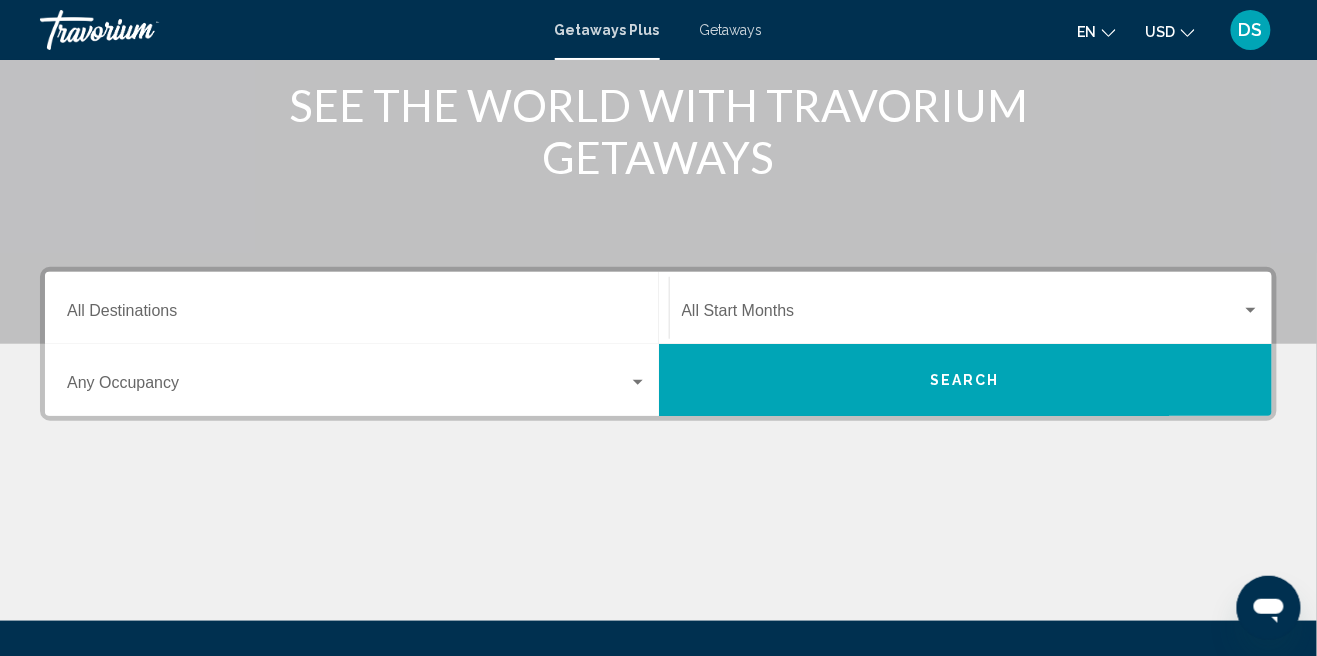 click on "Destination All Destinations" at bounding box center (357, 315) 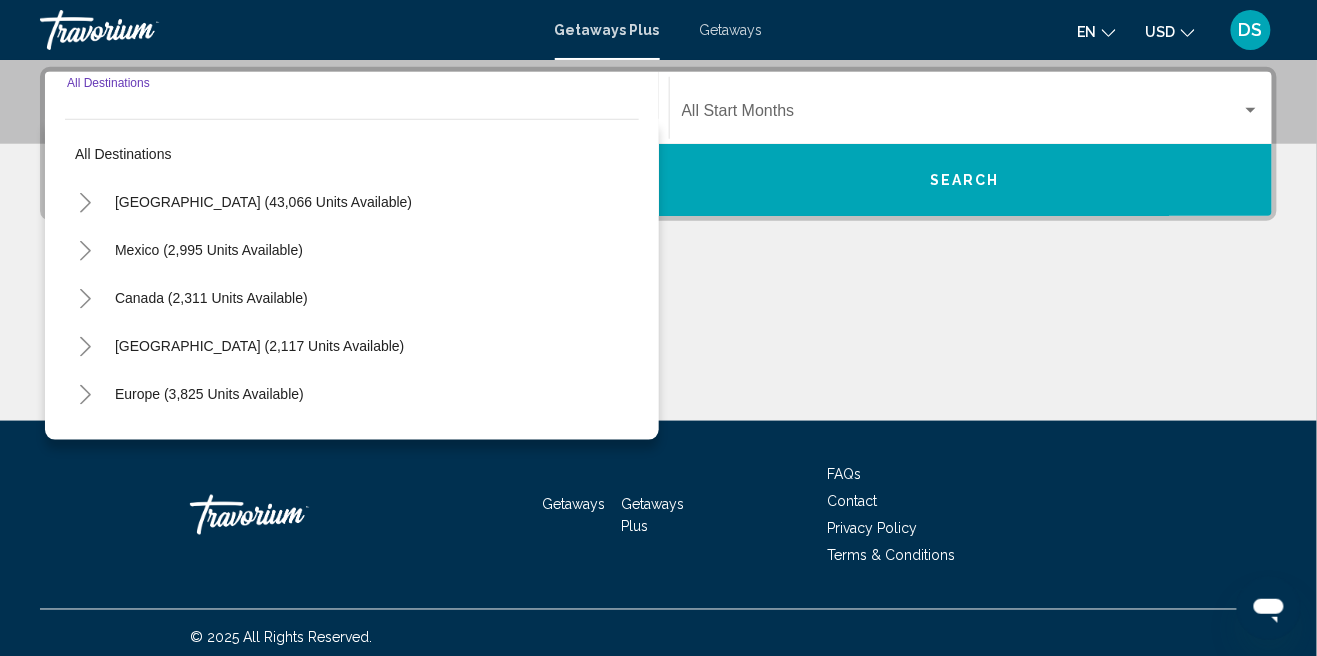 scroll, scrollTop: 457, scrollLeft: 0, axis: vertical 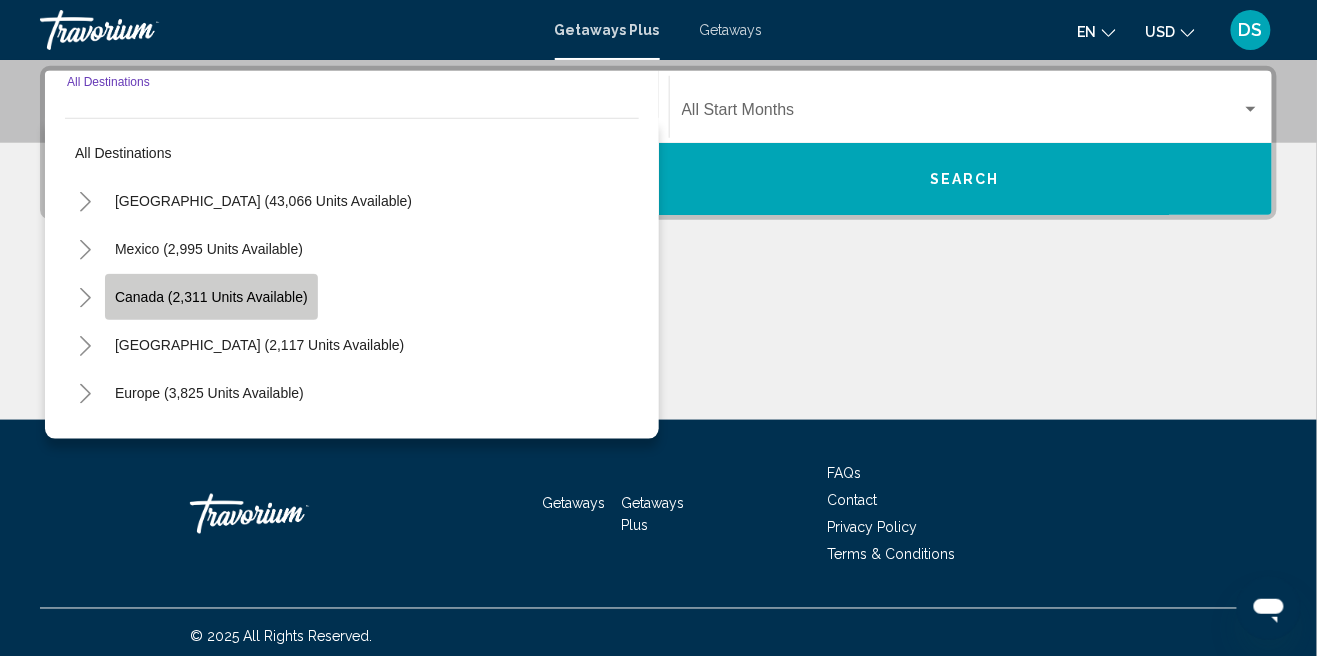 click on "Canada (2,311 units available)" at bounding box center (259, 345) 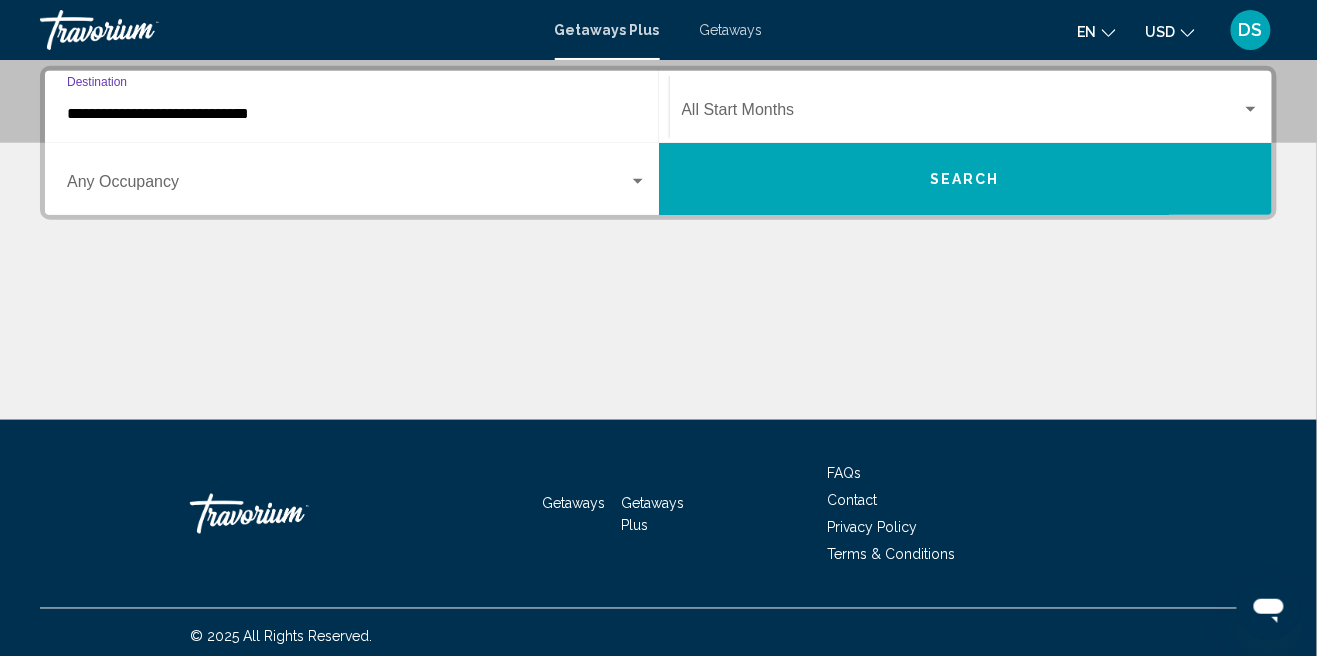 click at bounding box center [348, 186] 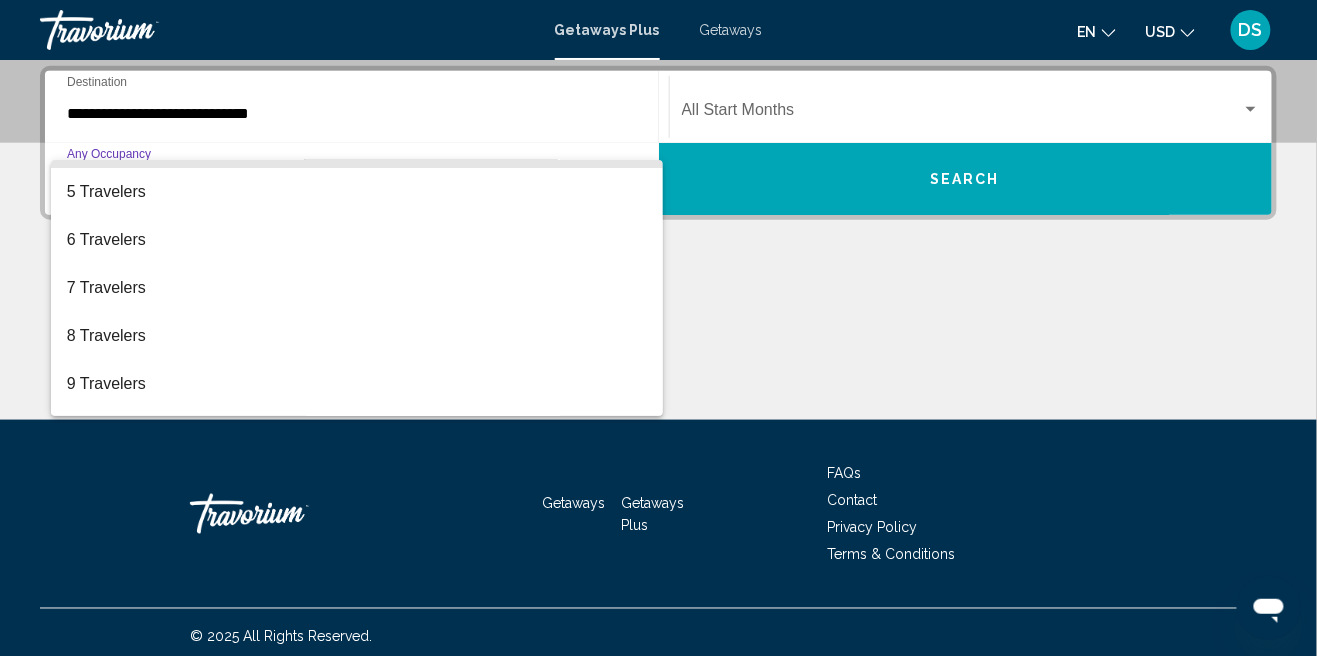 scroll, scrollTop: 185, scrollLeft: 0, axis: vertical 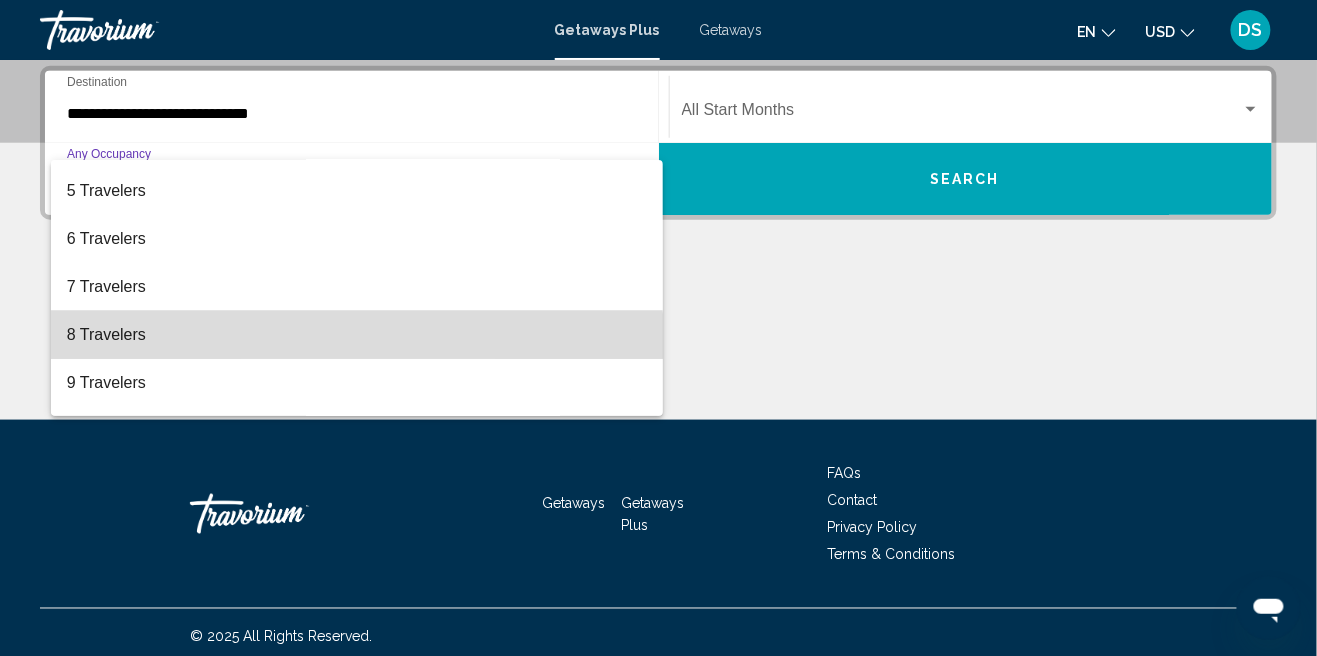 click on "8 Travelers" at bounding box center [357, 335] 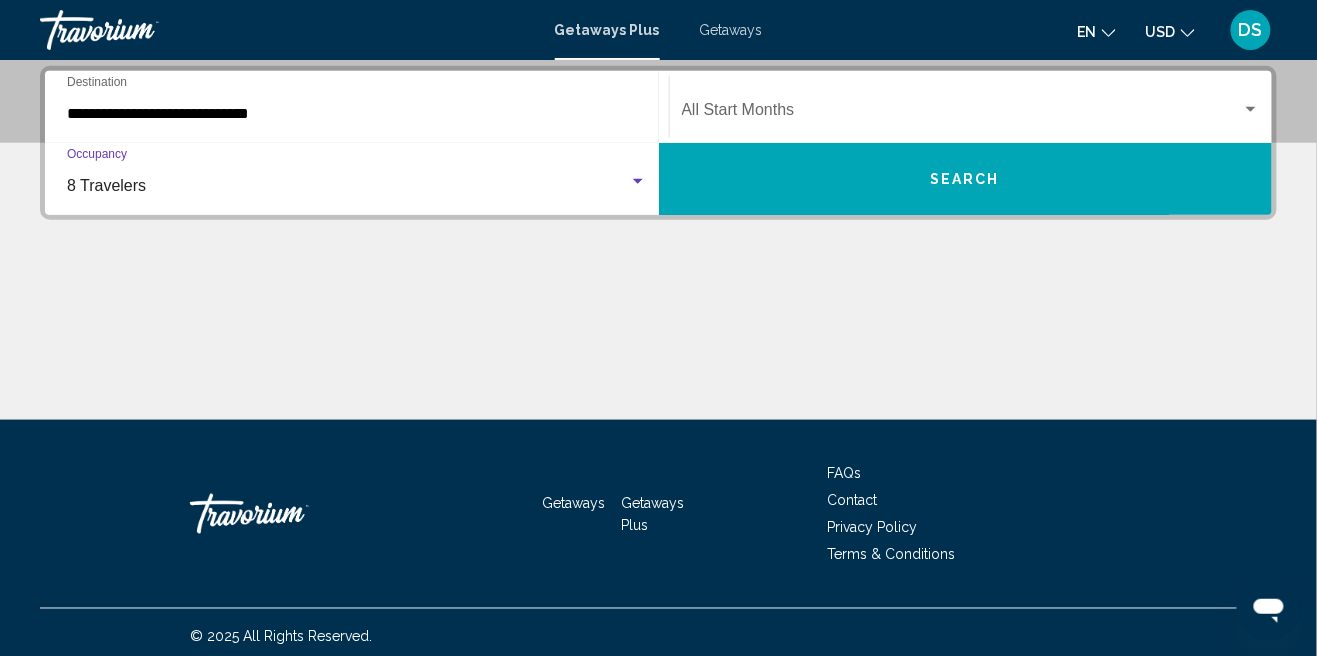 click at bounding box center (962, 114) 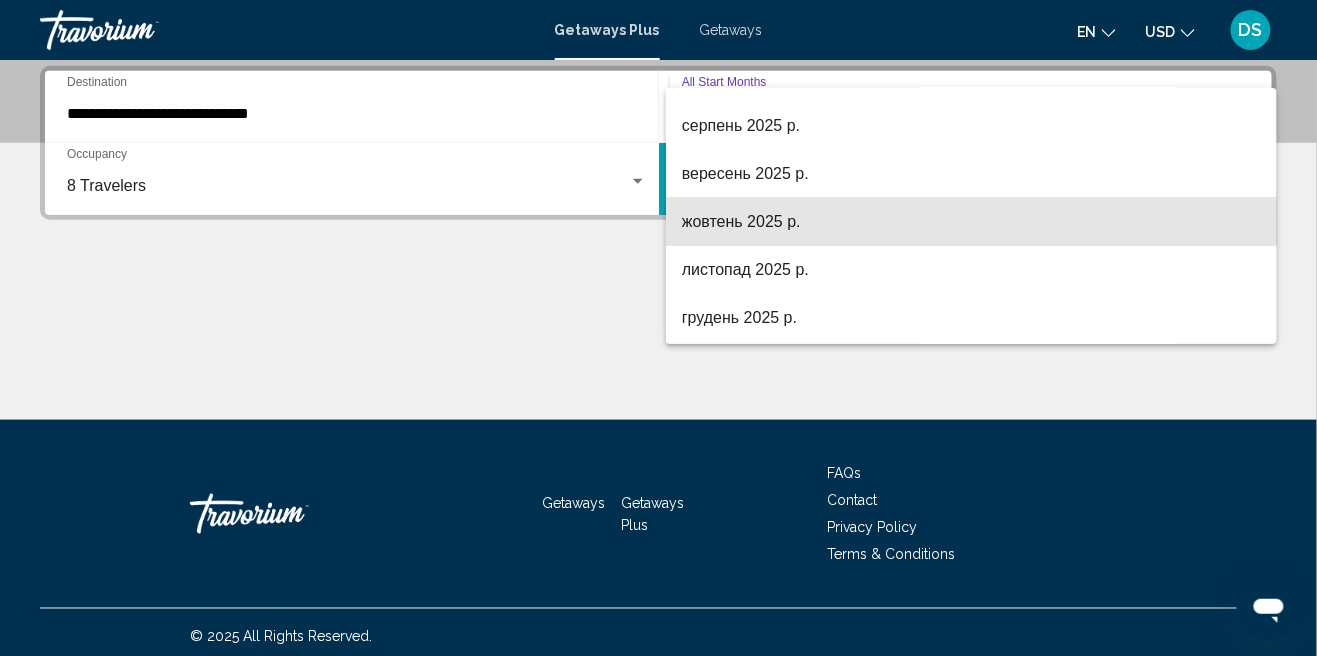 scroll, scrollTop: 83, scrollLeft: 0, axis: vertical 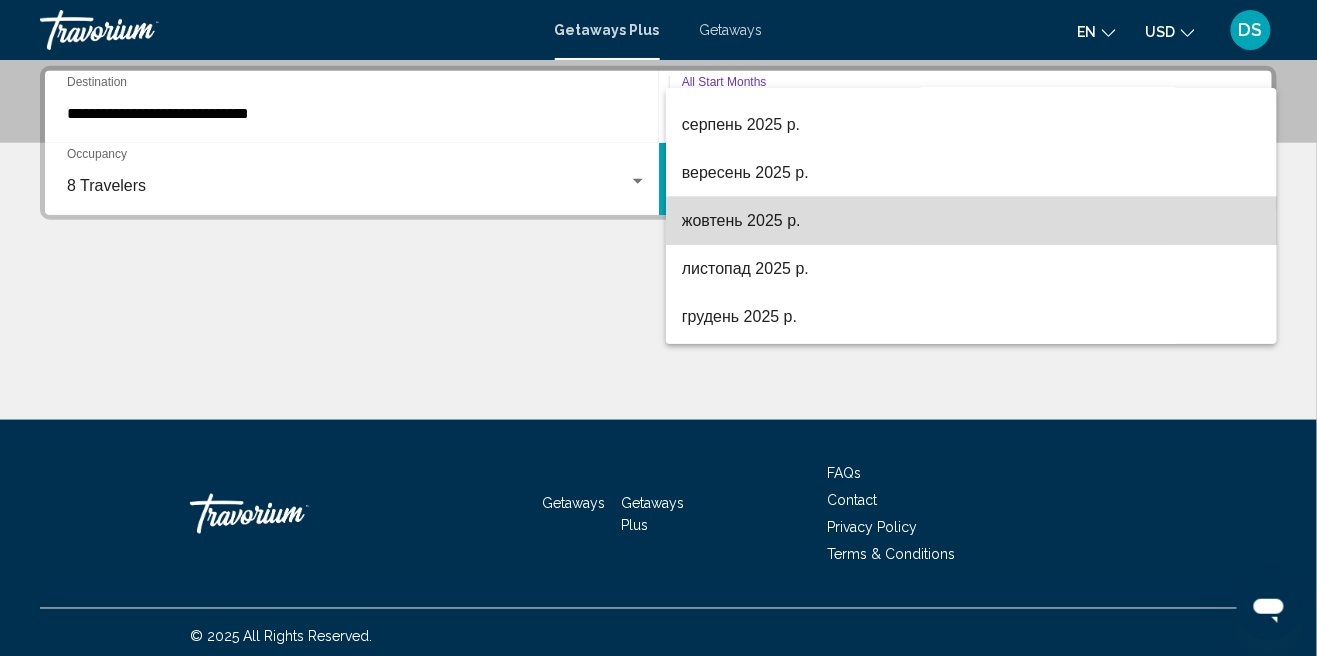 click on "жовтень 2025 р." at bounding box center (971, 221) 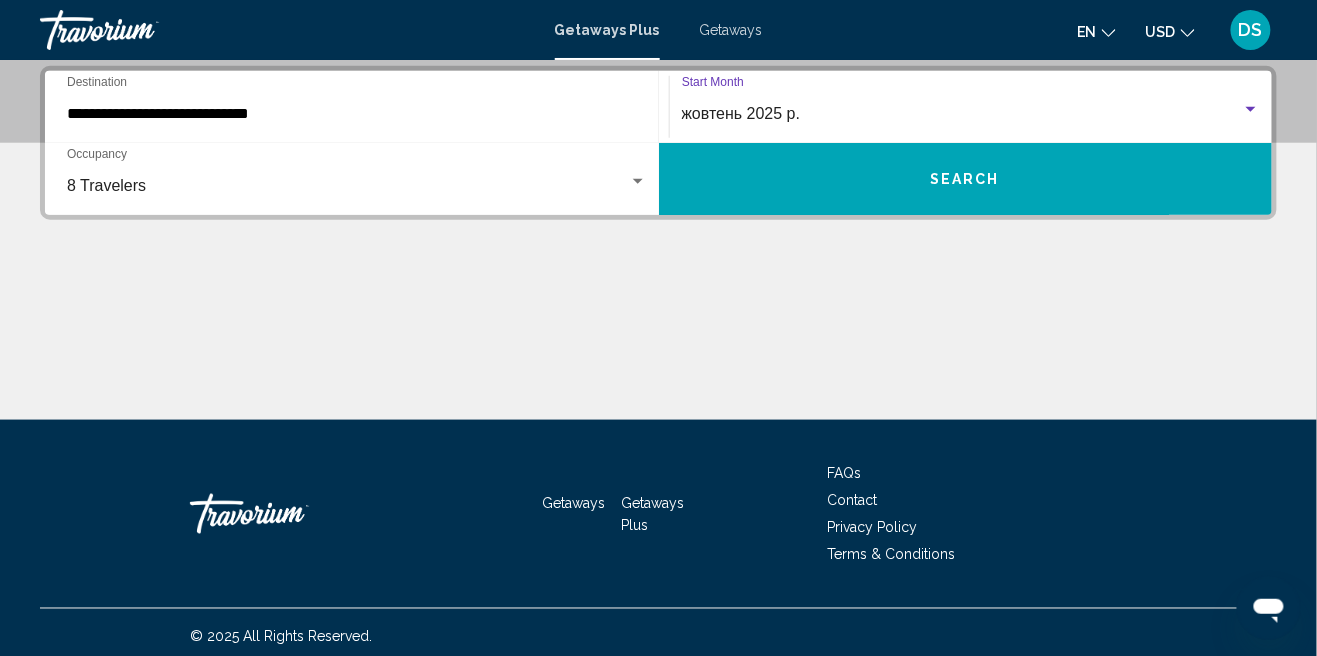 click on "Search" at bounding box center [965, 180] 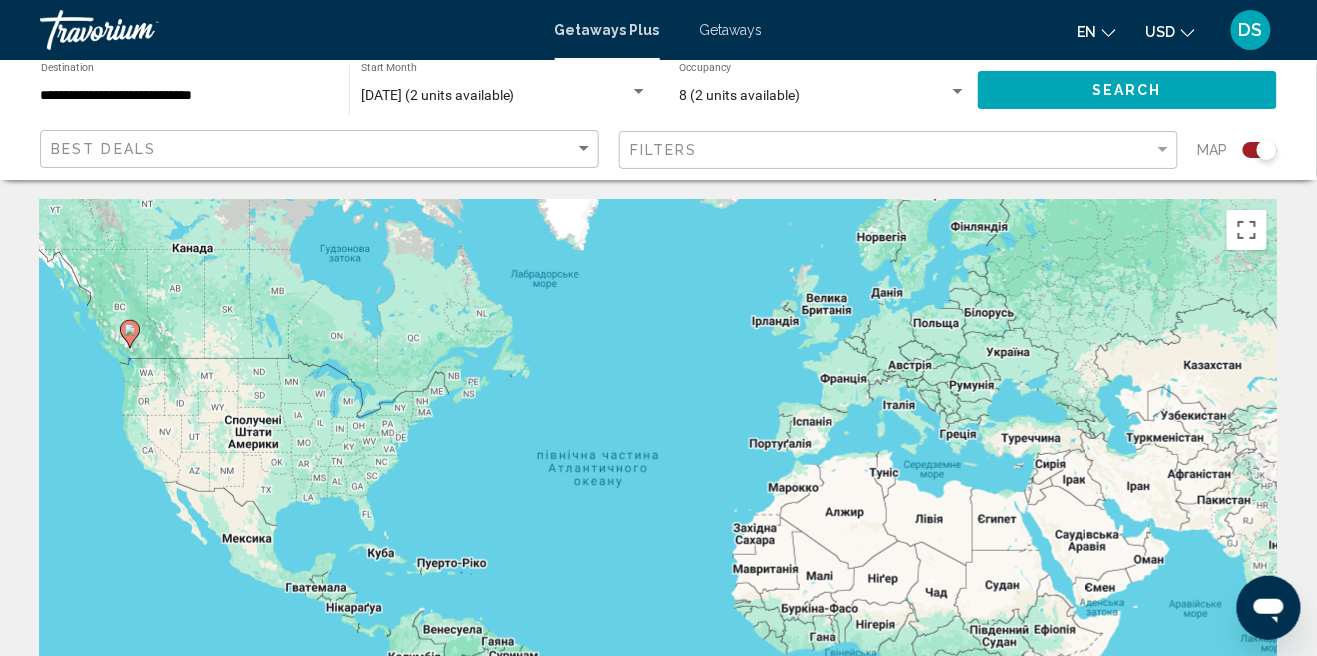 click on "Для навігації використовуйте клавіші зі стрілками. Увімкніть режим перетягування за допомогою клавіатури, натиснувши Alt + Enter. Після цього переміщуйте маркер, використовуючи клавіші зі стрілками. Щоб завершити, натисніть клавішу Enter. Щоб скасувати, натисніть Escape." at bounding box center (658, 500) 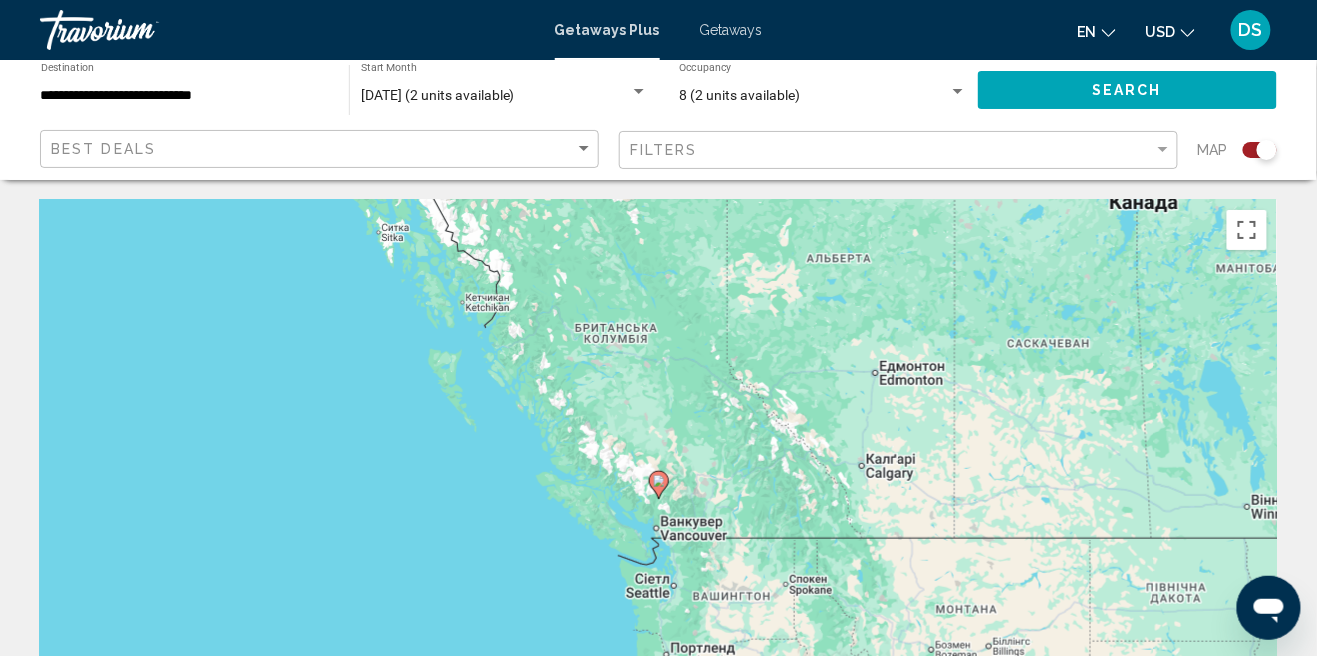 click 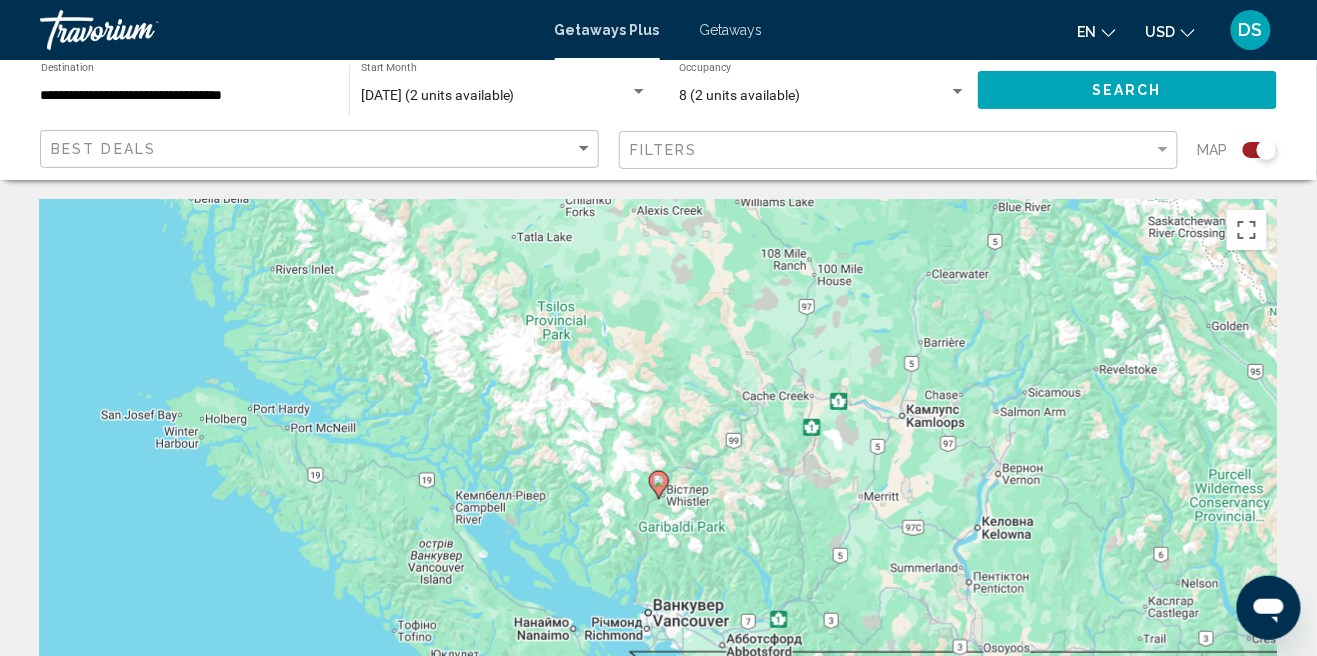 click 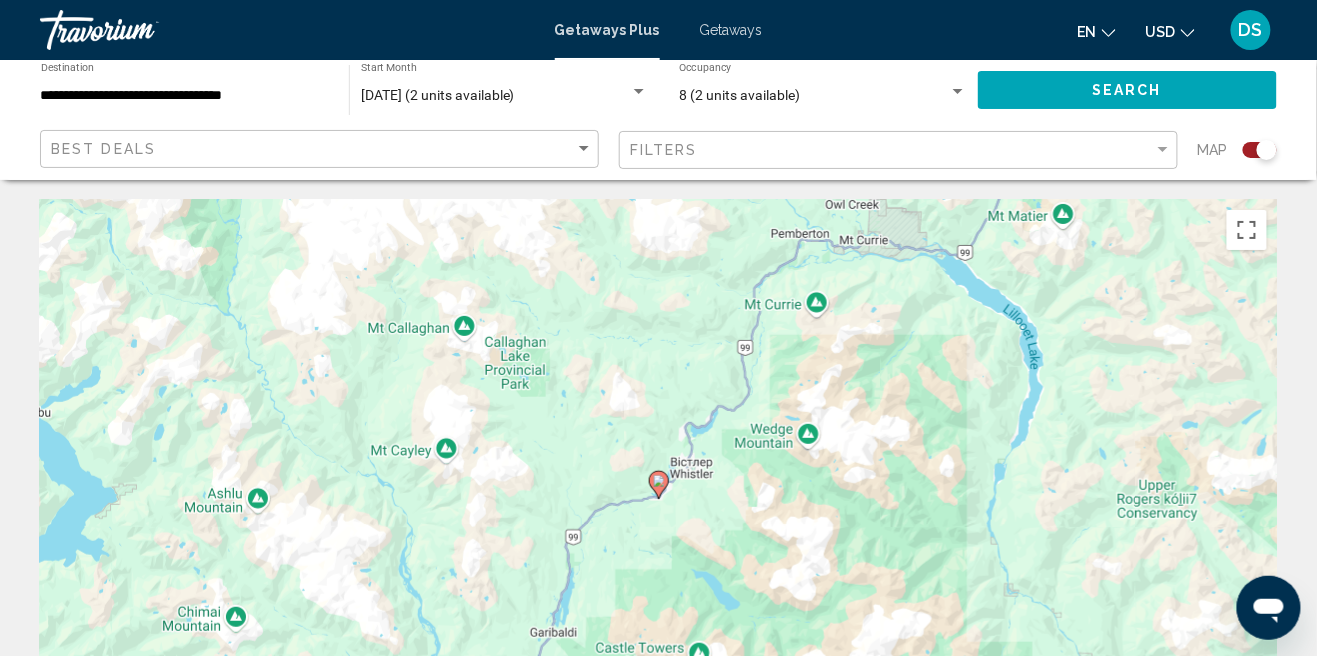 click 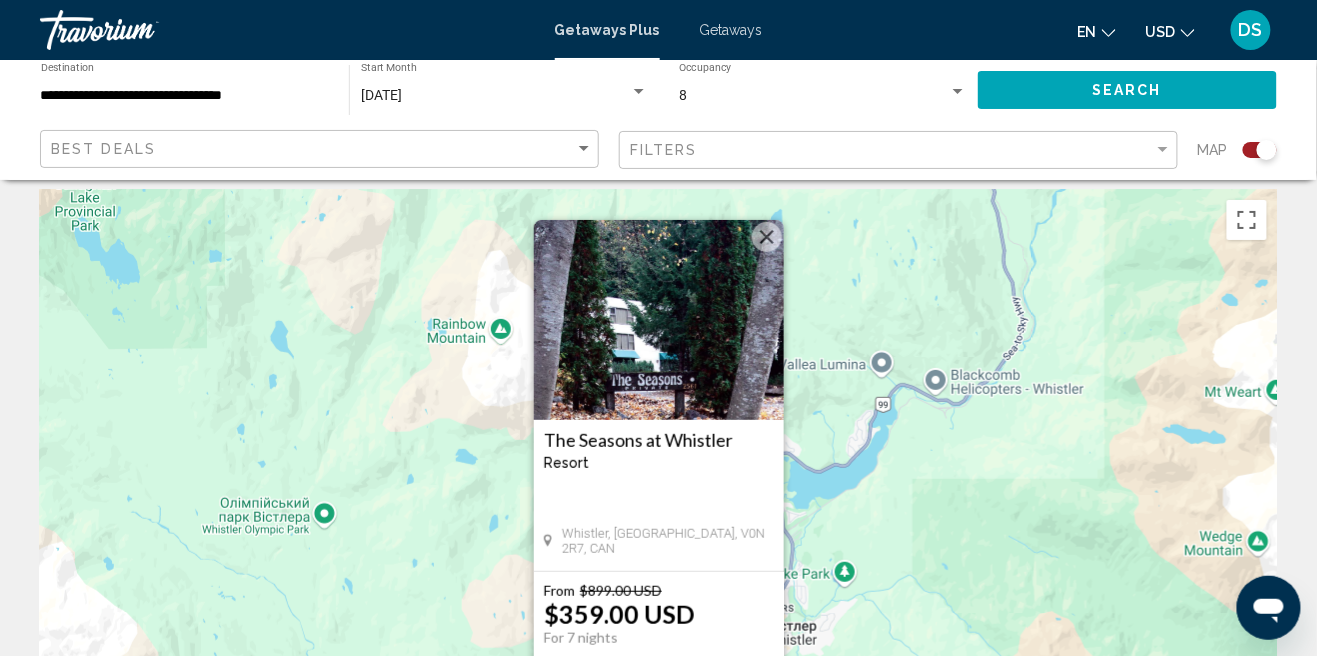scroll, scrollTop: 0, scrollLeft: 0, axis: both 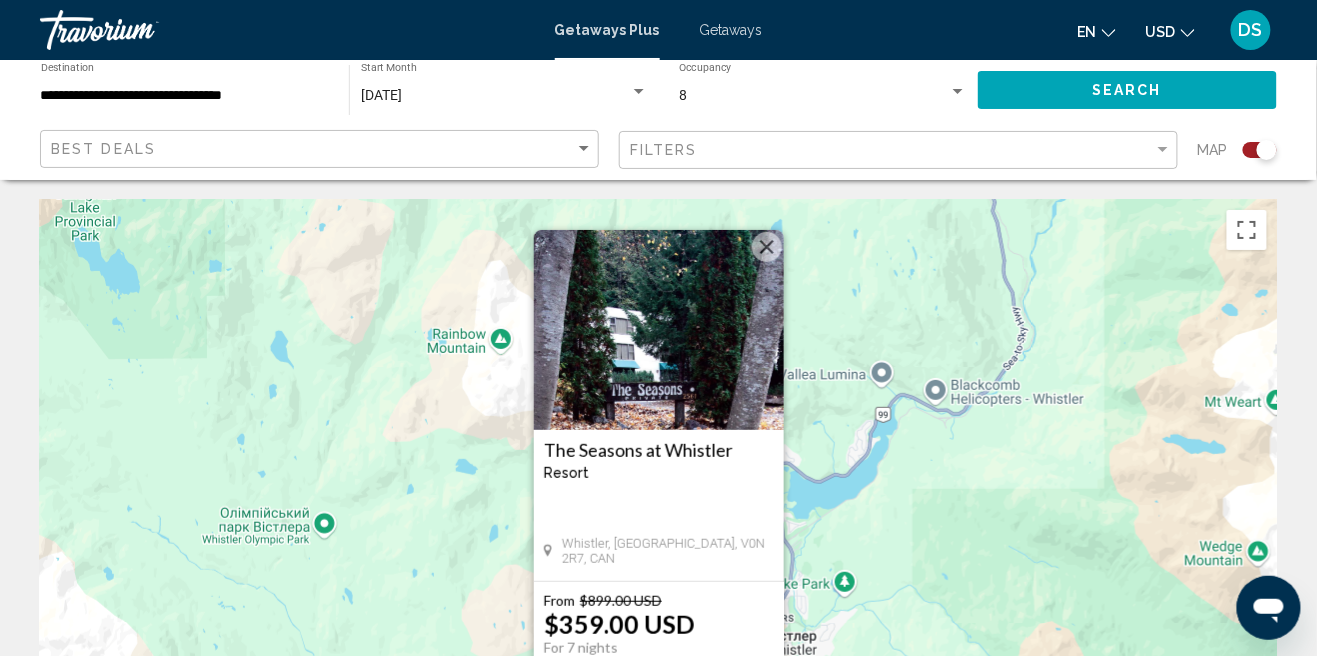 click at bounding box center [659, 330] 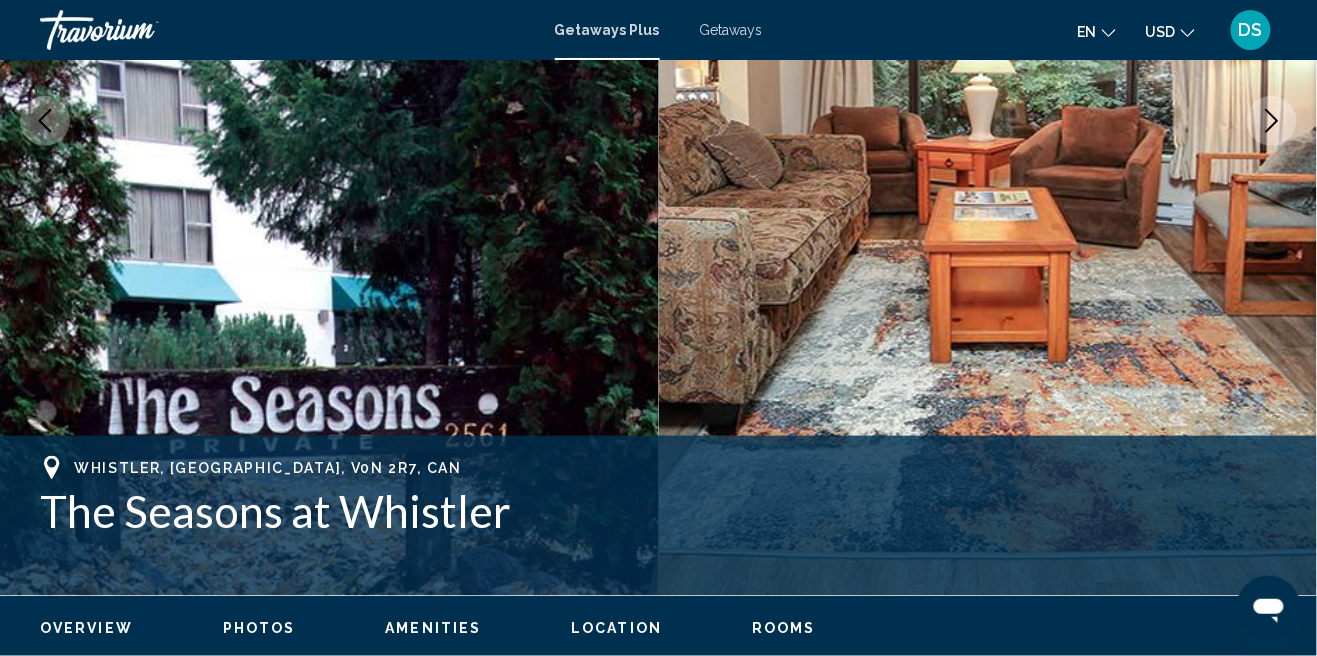 scroll, scrollTop: 462, scrollLeft: 0, axis: vertical 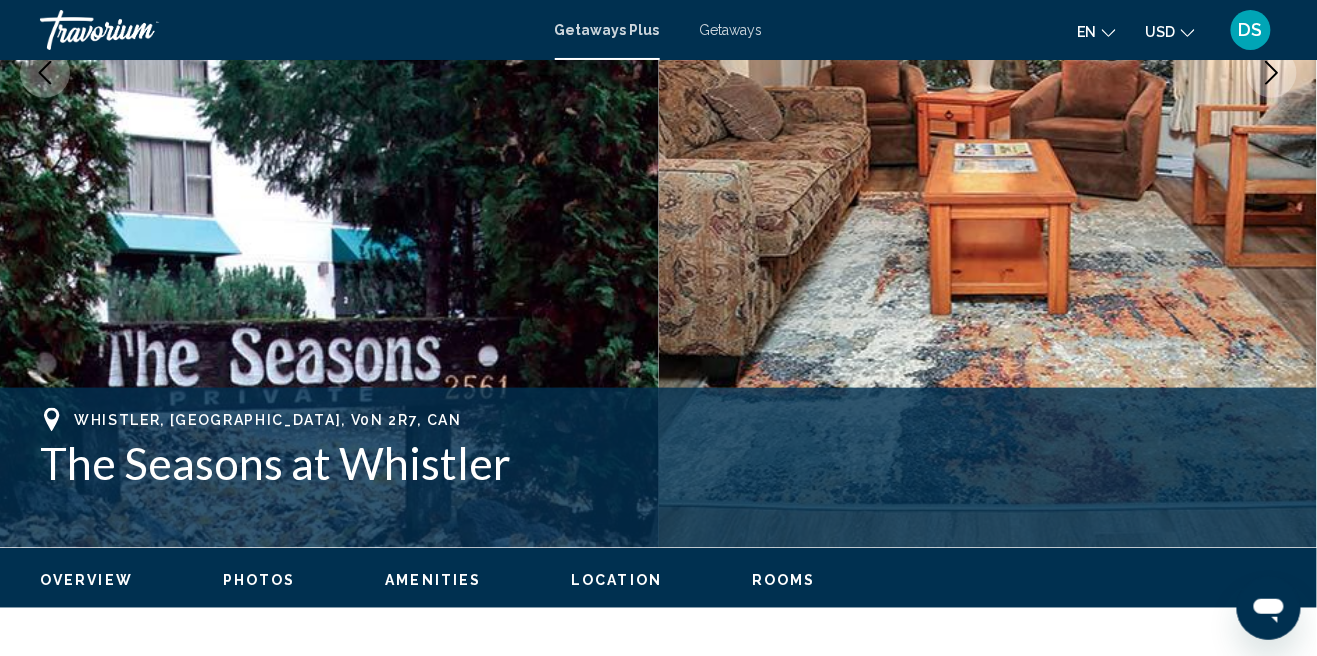 click on "en
English Español Français Italiano Português русский USD
USD ($) MXN (Mex$) CAD (Can$) GBP (£) EUR (€) AUD (A$) NZD (NZ$) CNY (CN¥)" 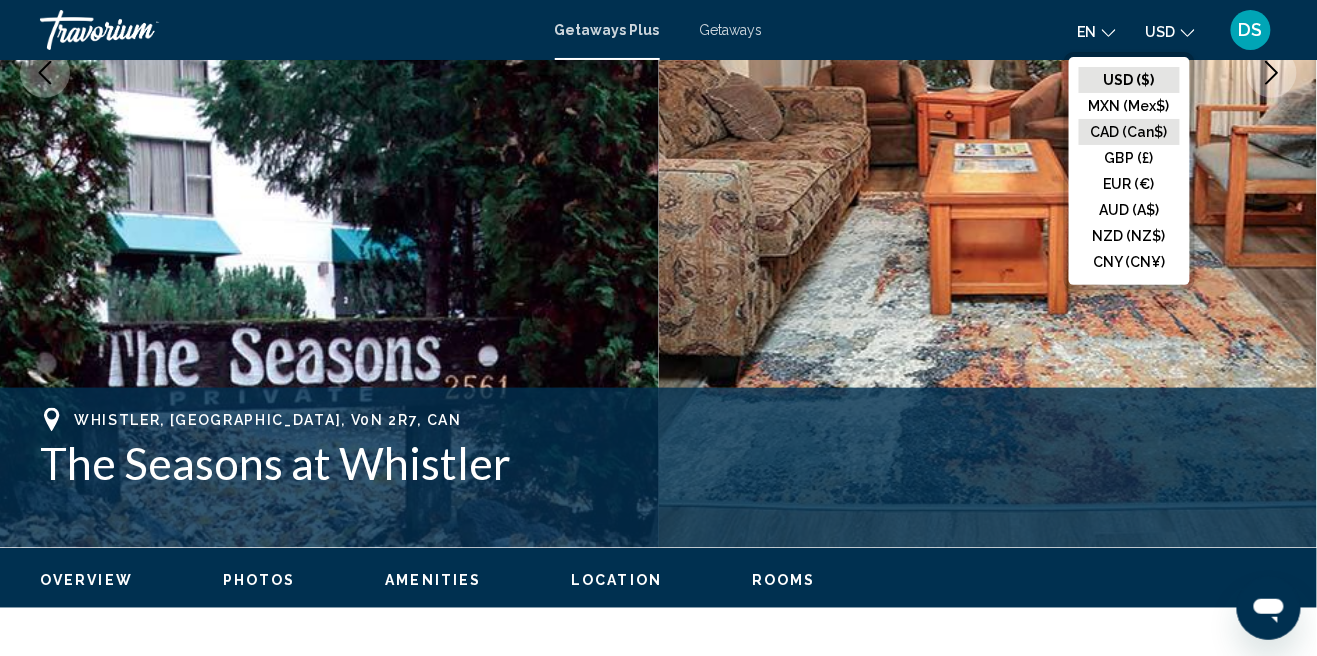 click on "CAD (Can$)" 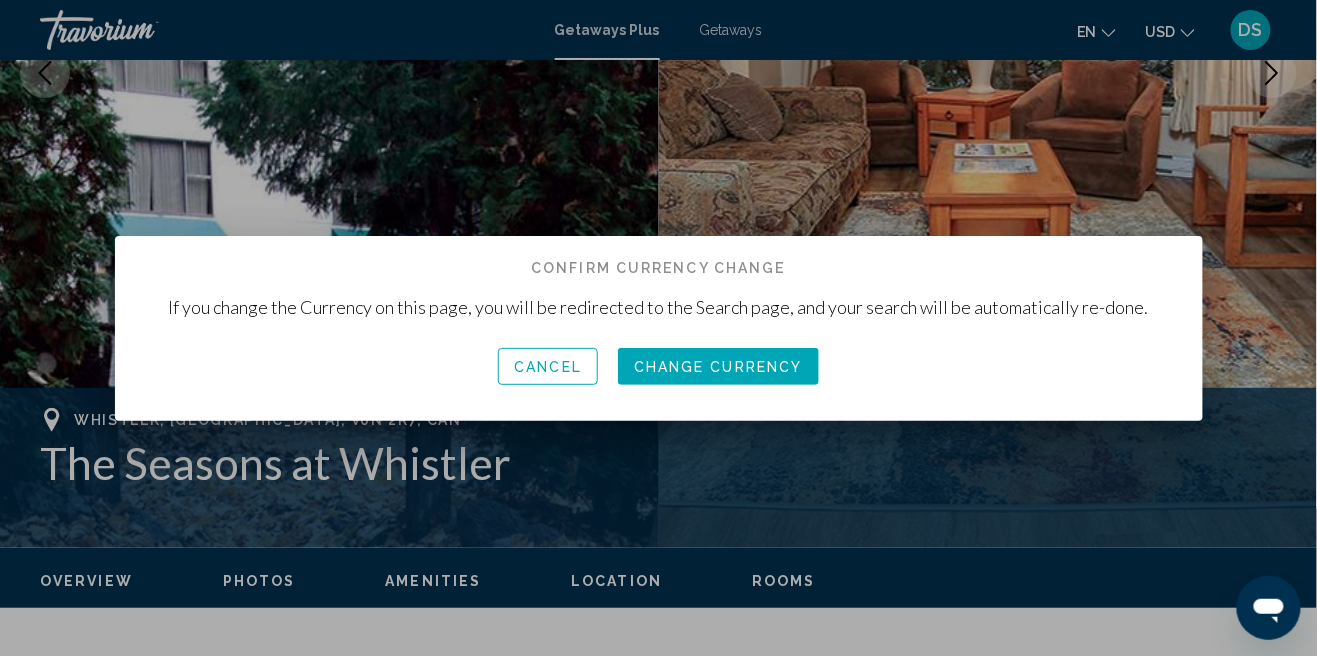 scroll, scrollTop: 0, scrollLeft: 0, axis: both 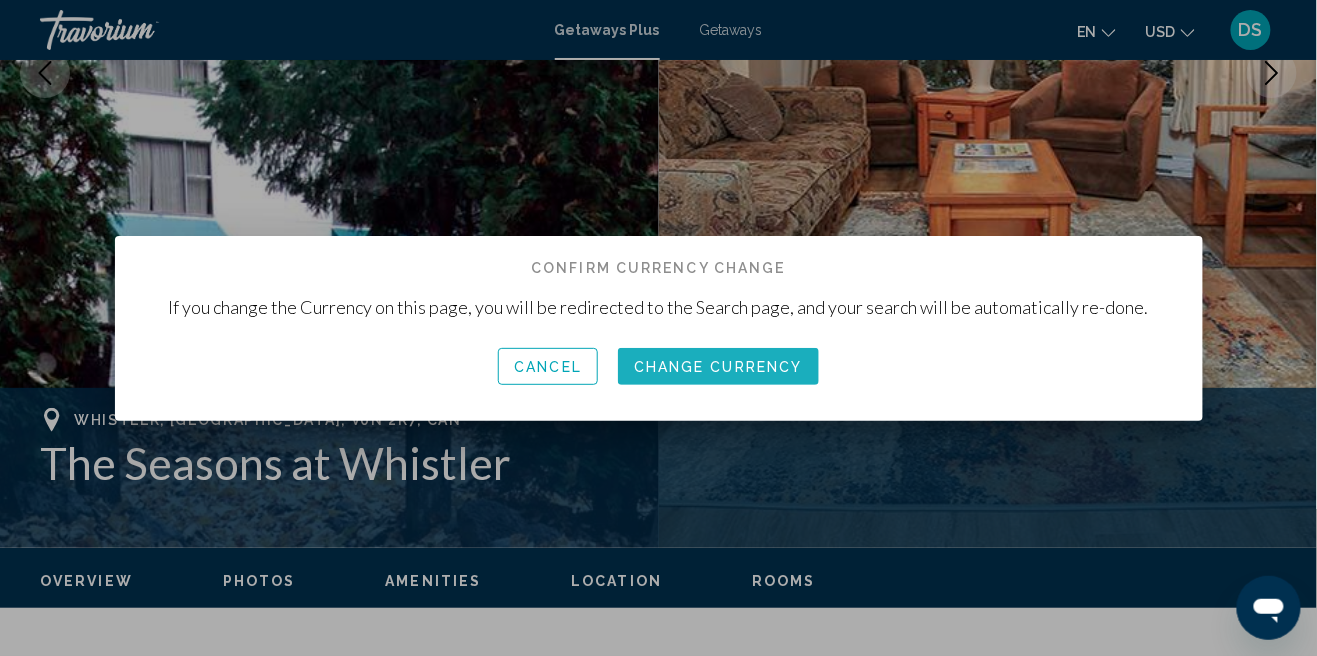 click on "Change Currency" at bounding box center [718, 367] 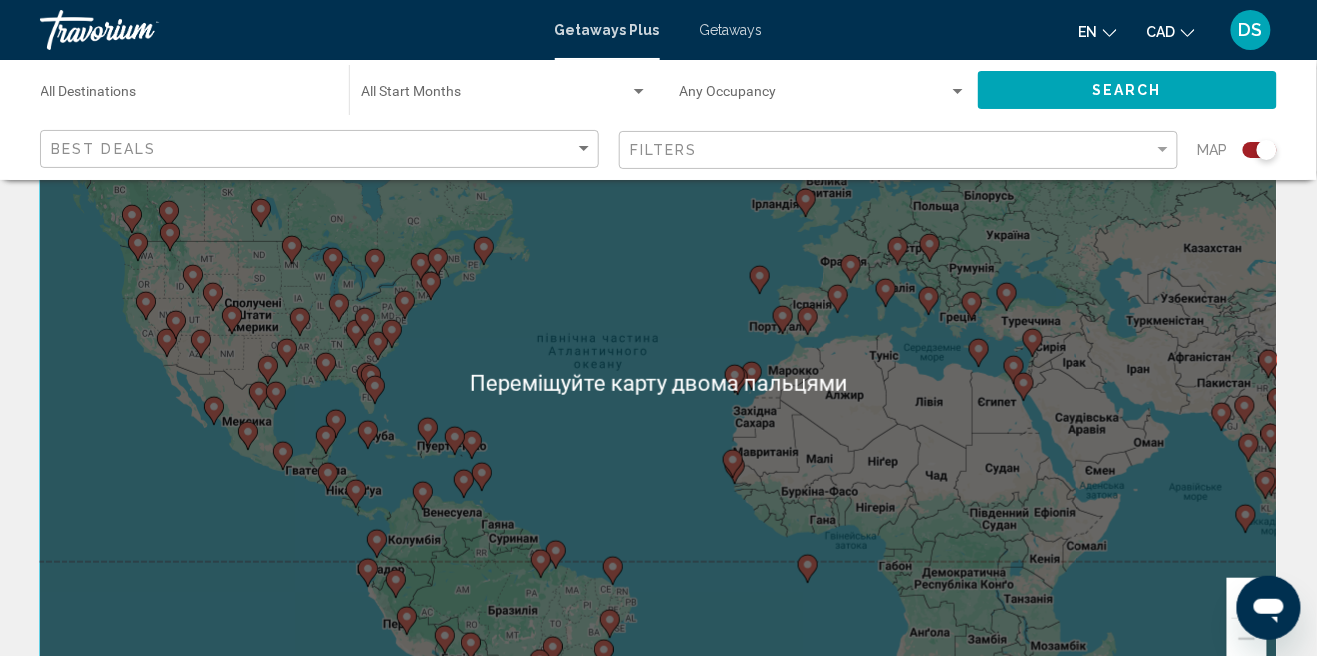 scroll, scrollTop: 160, scrollLeft: 0, axis: vertical 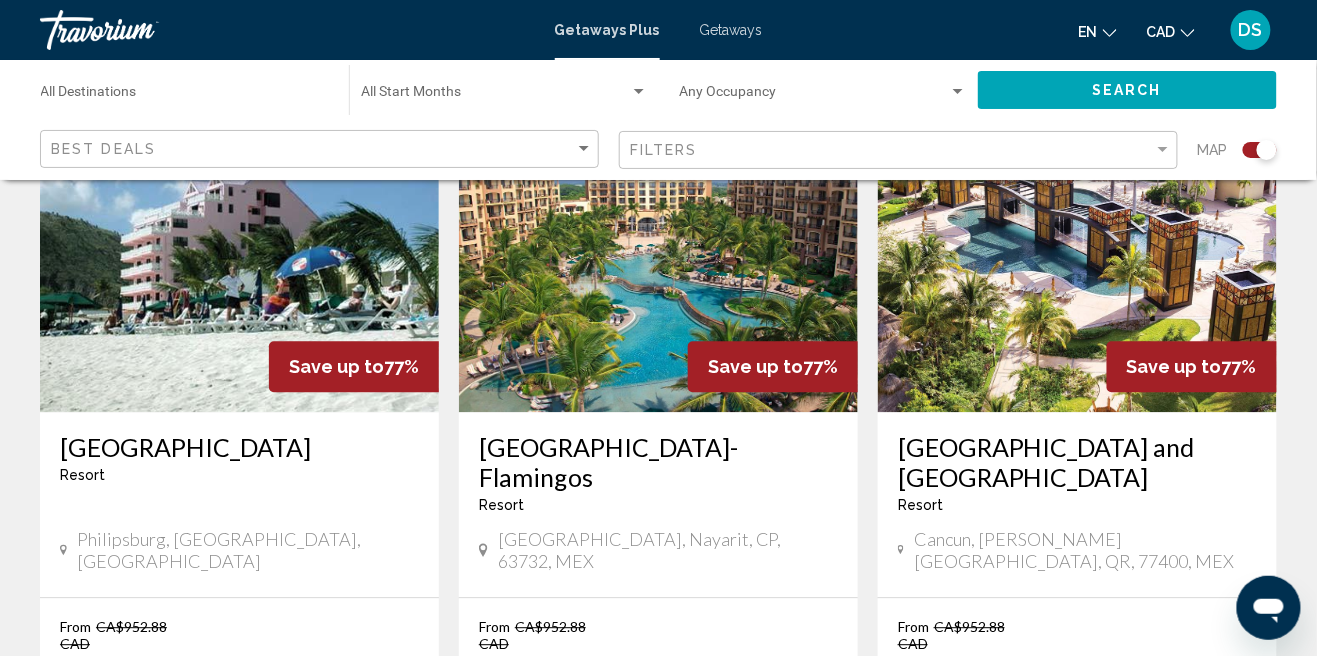 click on "Best Deals" 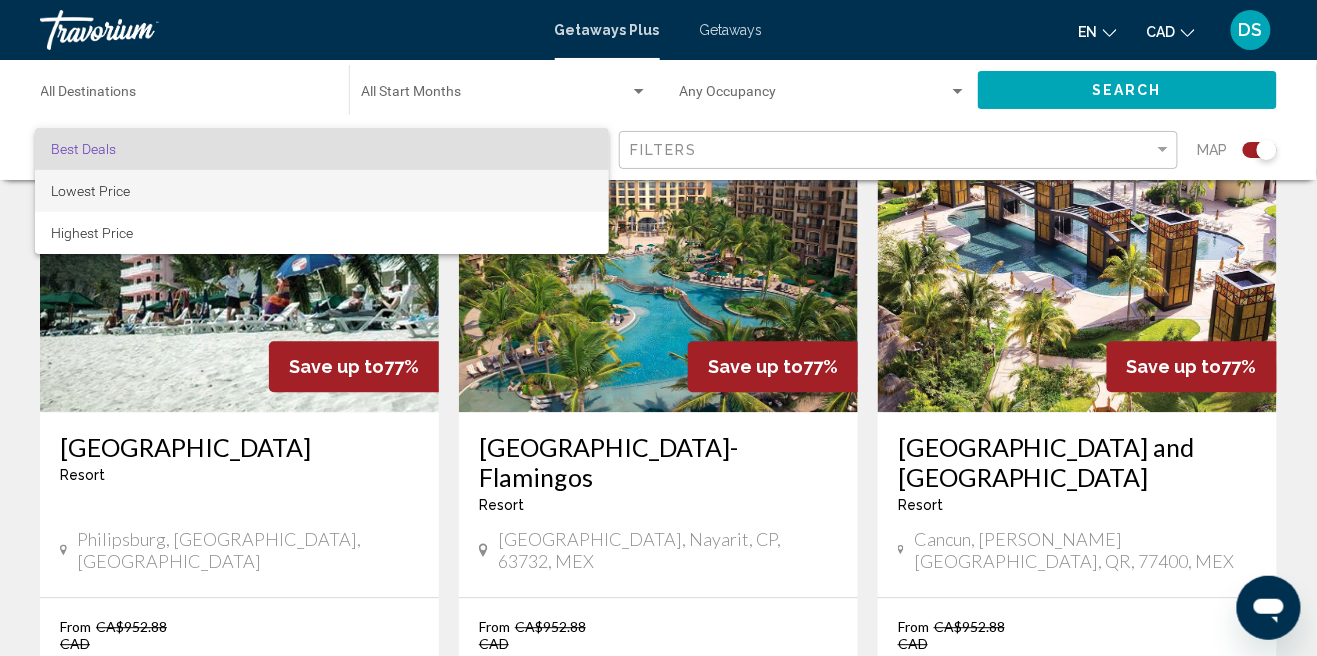 click on "Lowest Price" at bounding box center [322, 191] 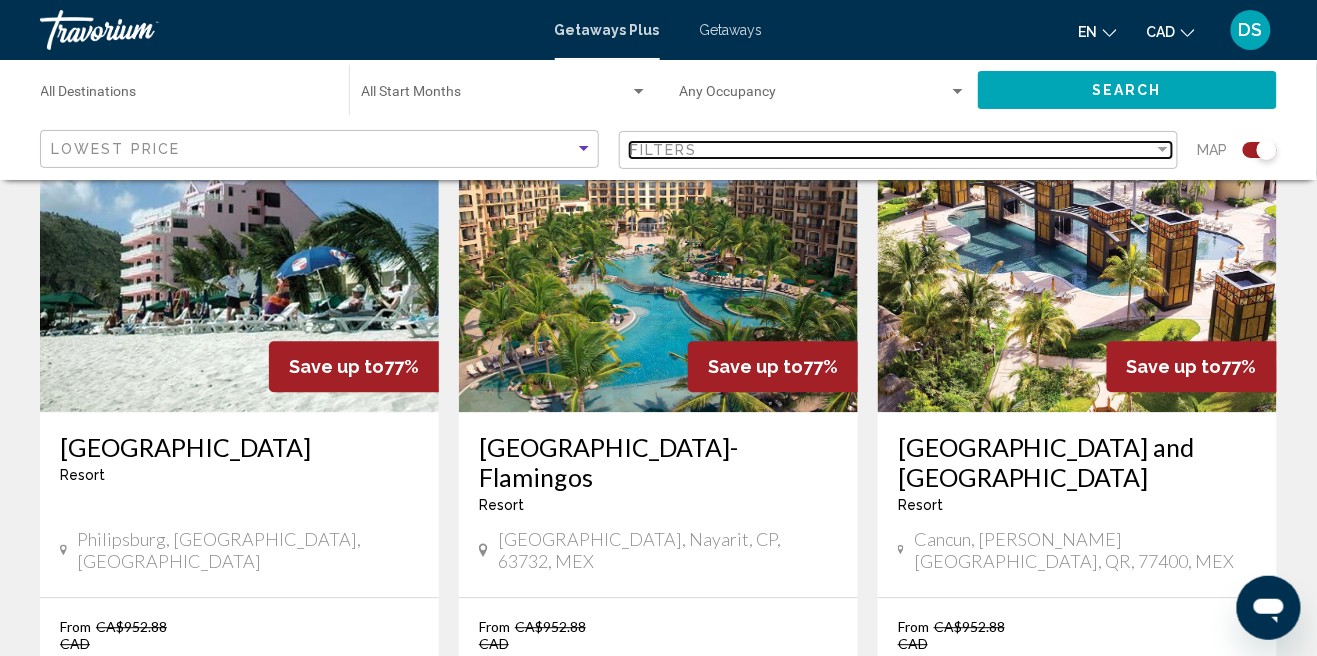click on "Filters" at bounding box center (892, 150) 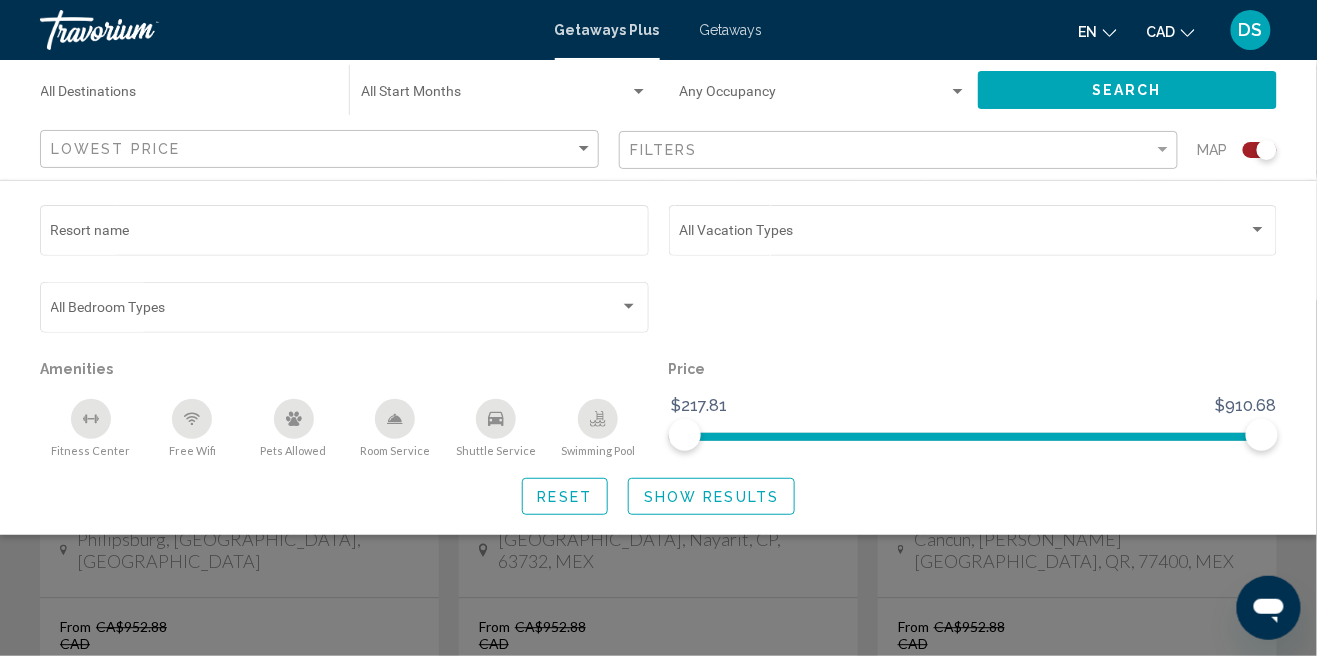 click on "Swimming Pool" 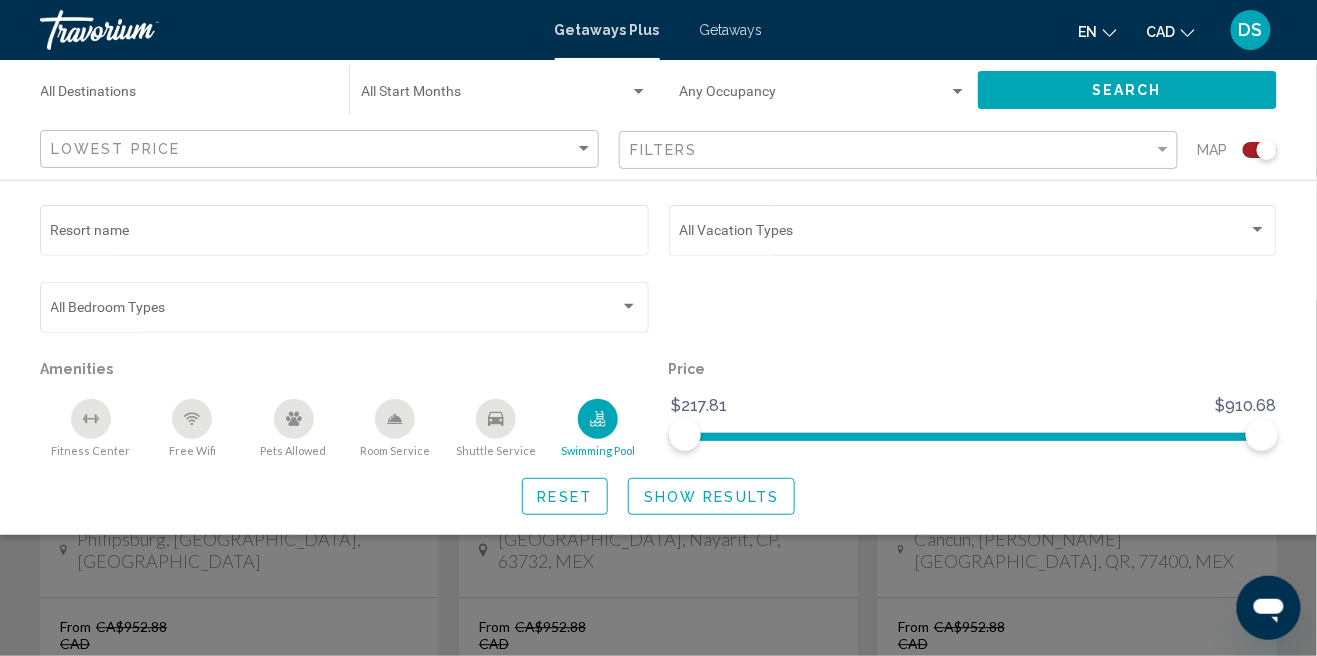 click on "Show Results" 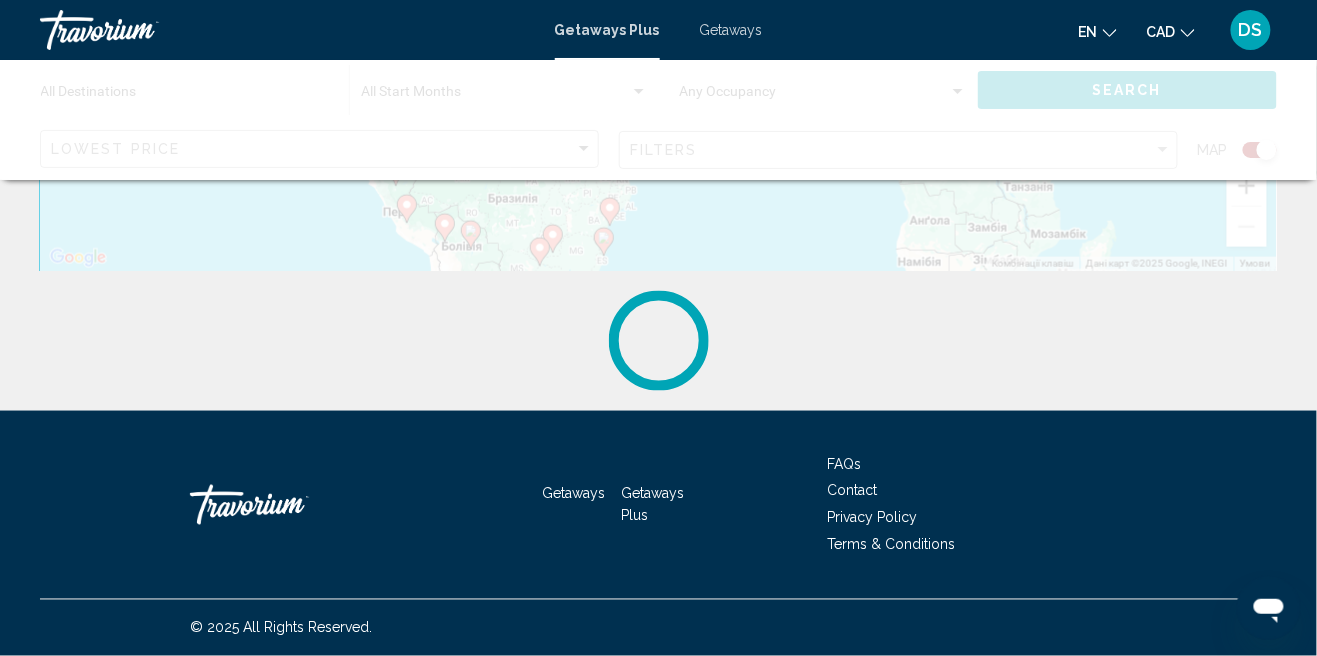 scroll, scrollTop: 0, scrollLeft: 0, axis: both 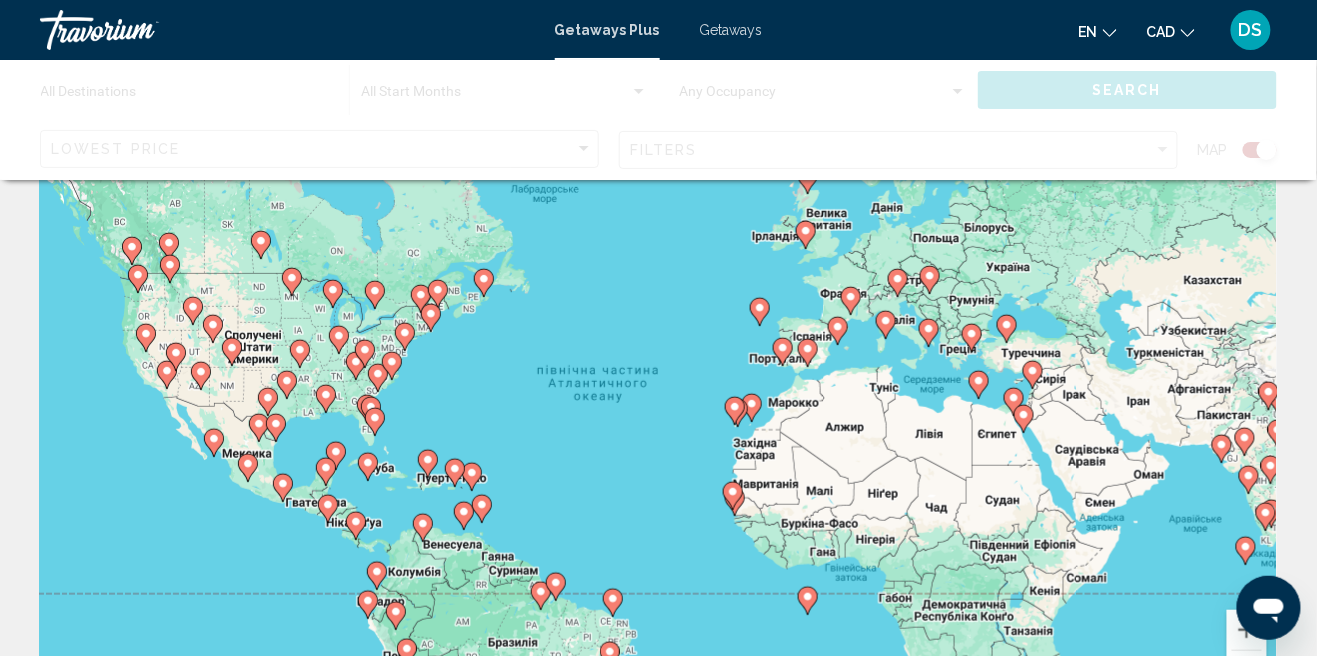 click on "Для навігації використовуйте клавіші зі стрілками. Увімкніть режим перетягування за допомогою клавіатури, натиснувши Alt + Enter. Після цього переміщуйте маркер, використовуючи клавіші зі стрілками. Щоб завершити, натисніть клавішу Enter. Щоб скасувати, натисніть Escape." at bounding box center (658, 415) 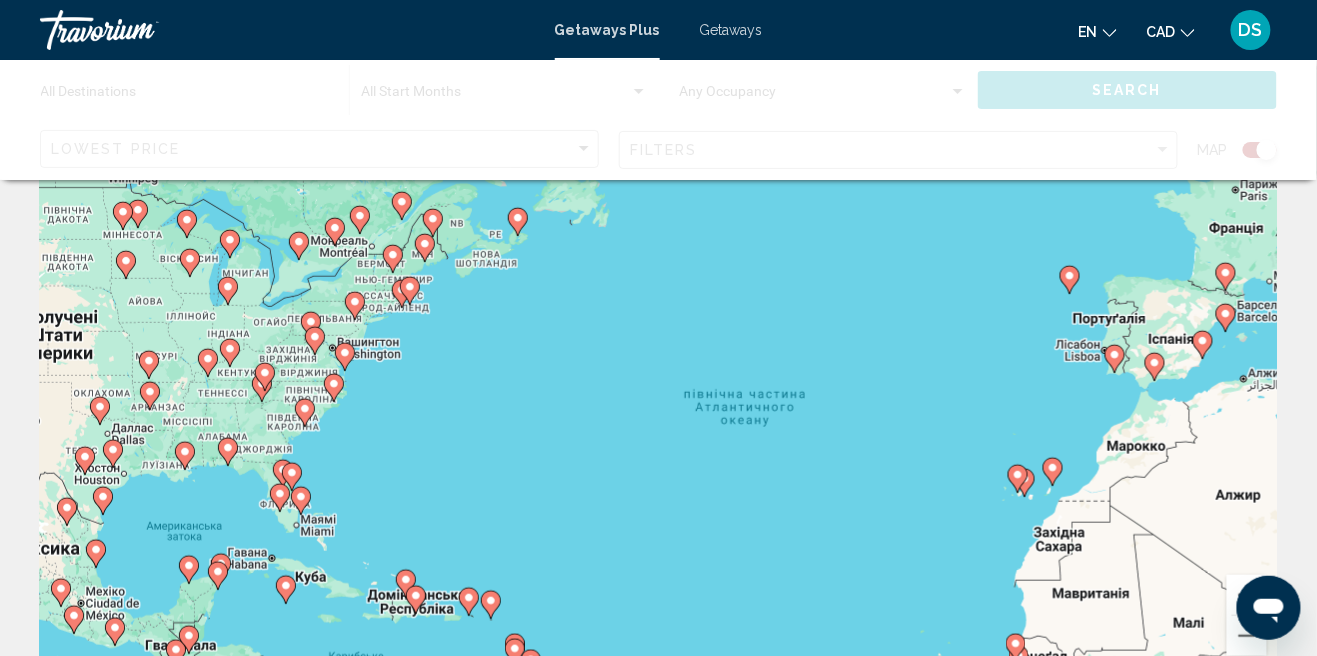 scroll, scrollTop: 124, scrollLeft: 0, axis: vertical 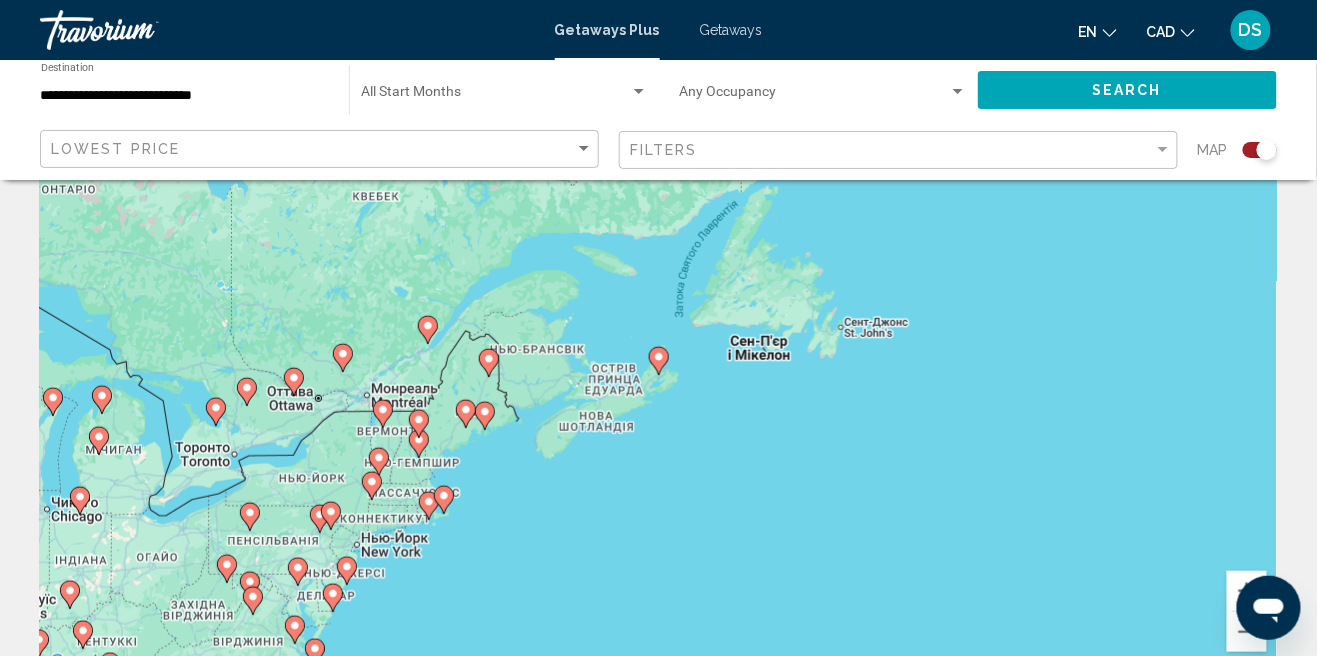 type on "**********" 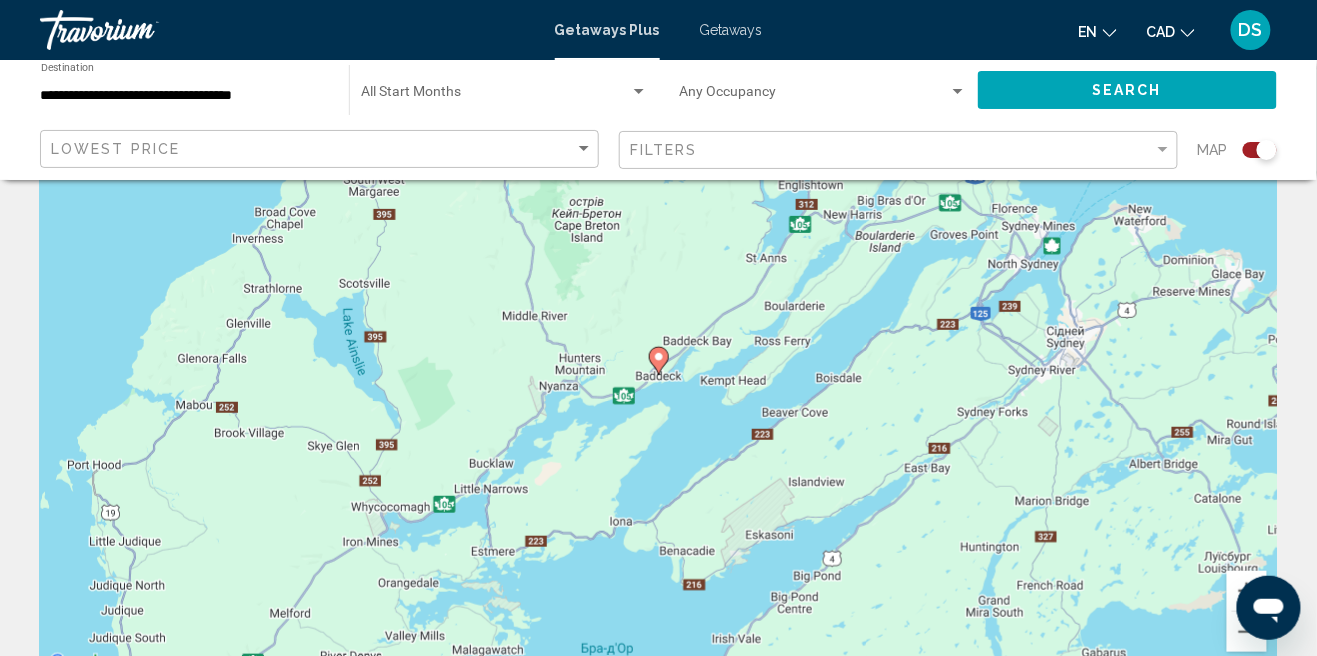 click 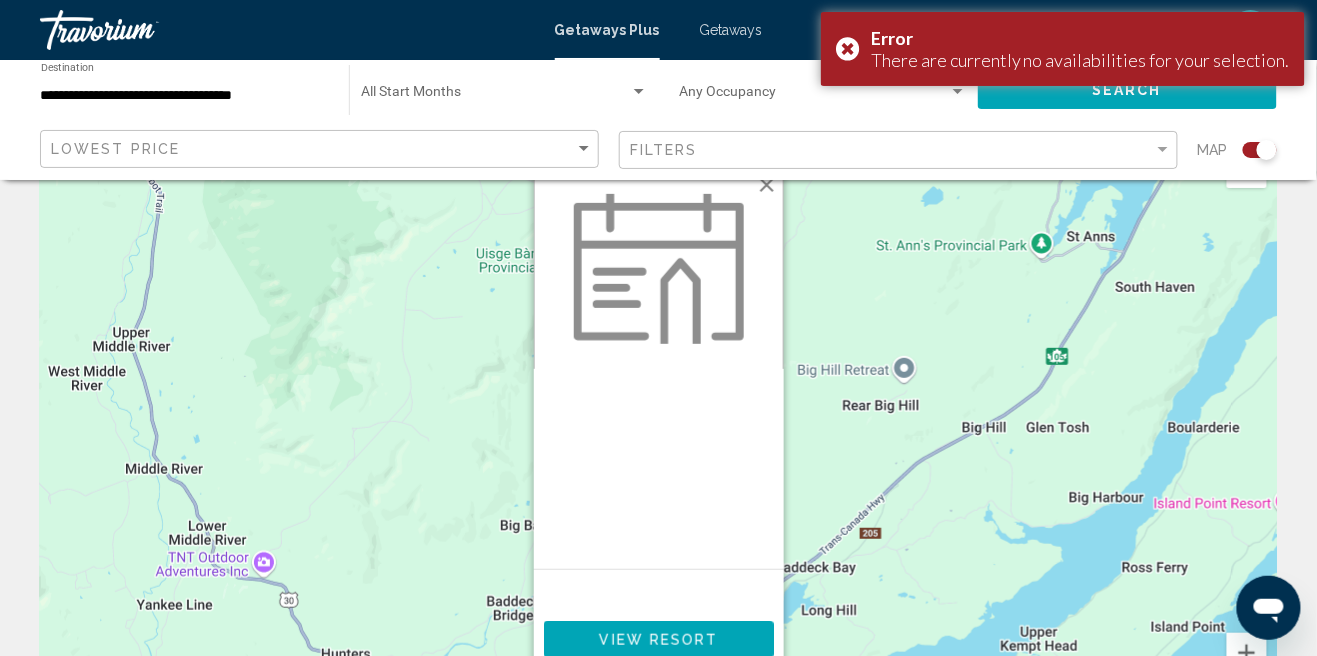scroll, scrollTop: 64, scrollLeft: 0, axis: vertical 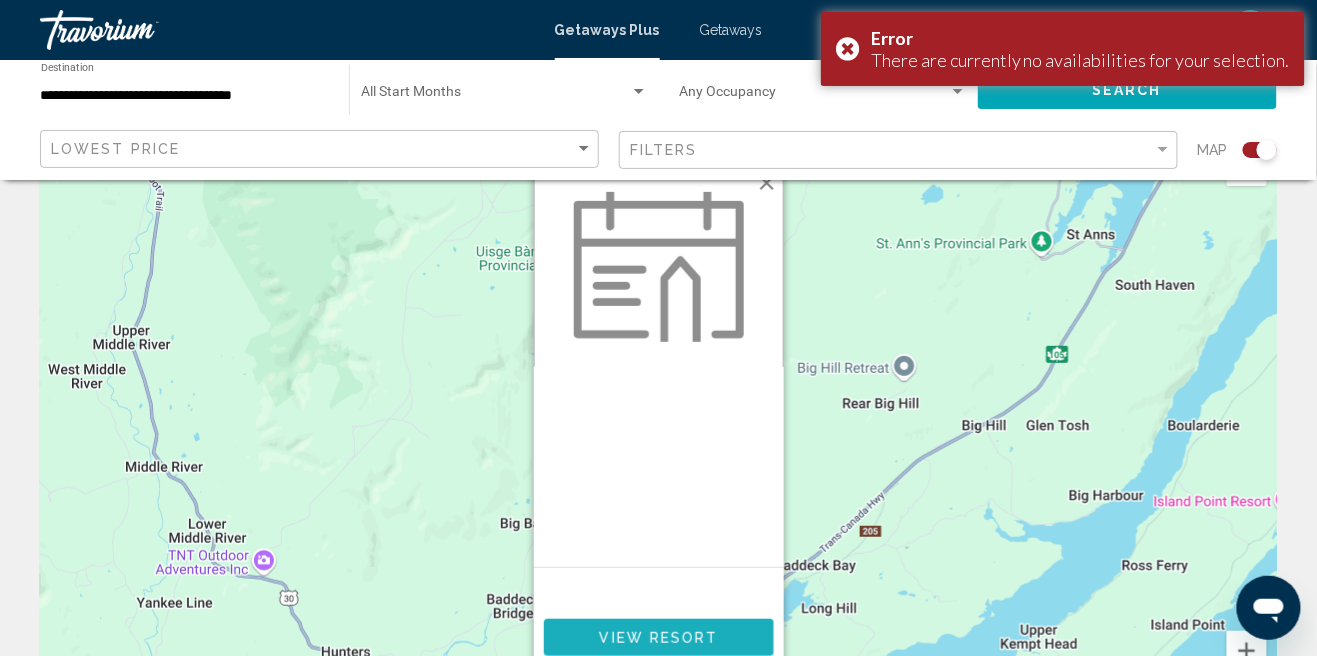 click on "View Resort" at bounding box center [658, 638] 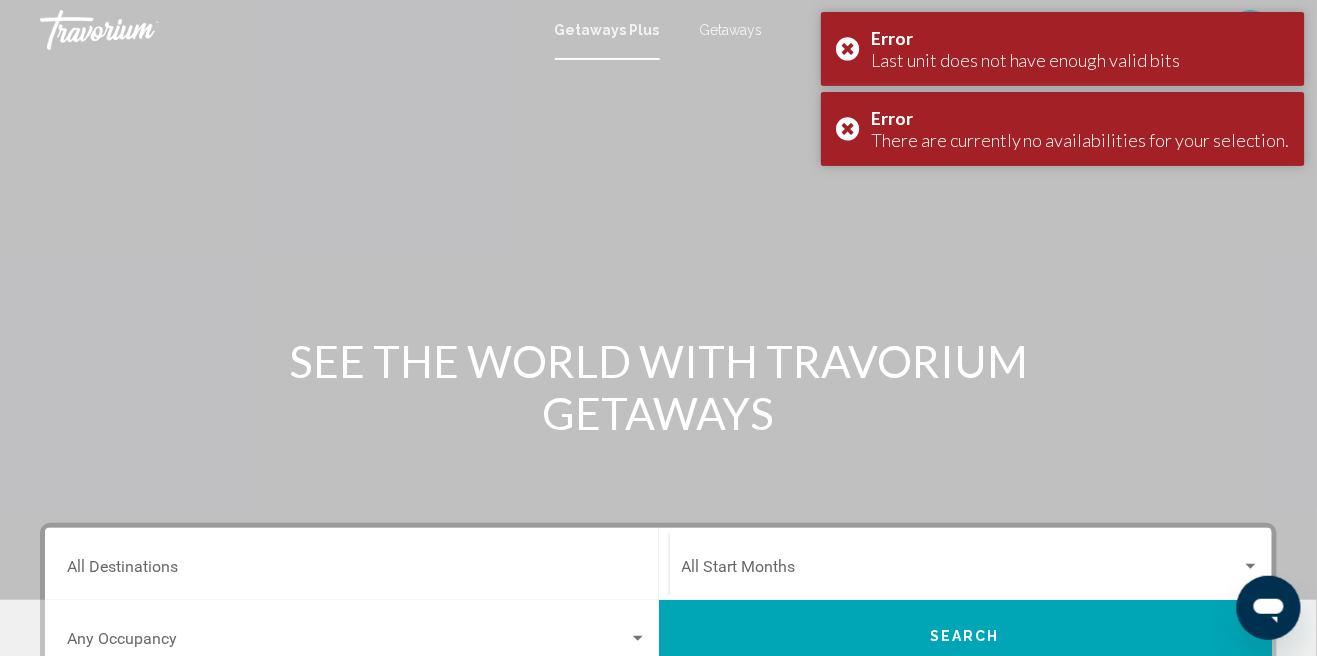 scroll, scrollTop: 25, scrollLeft: 0, axis: vertical 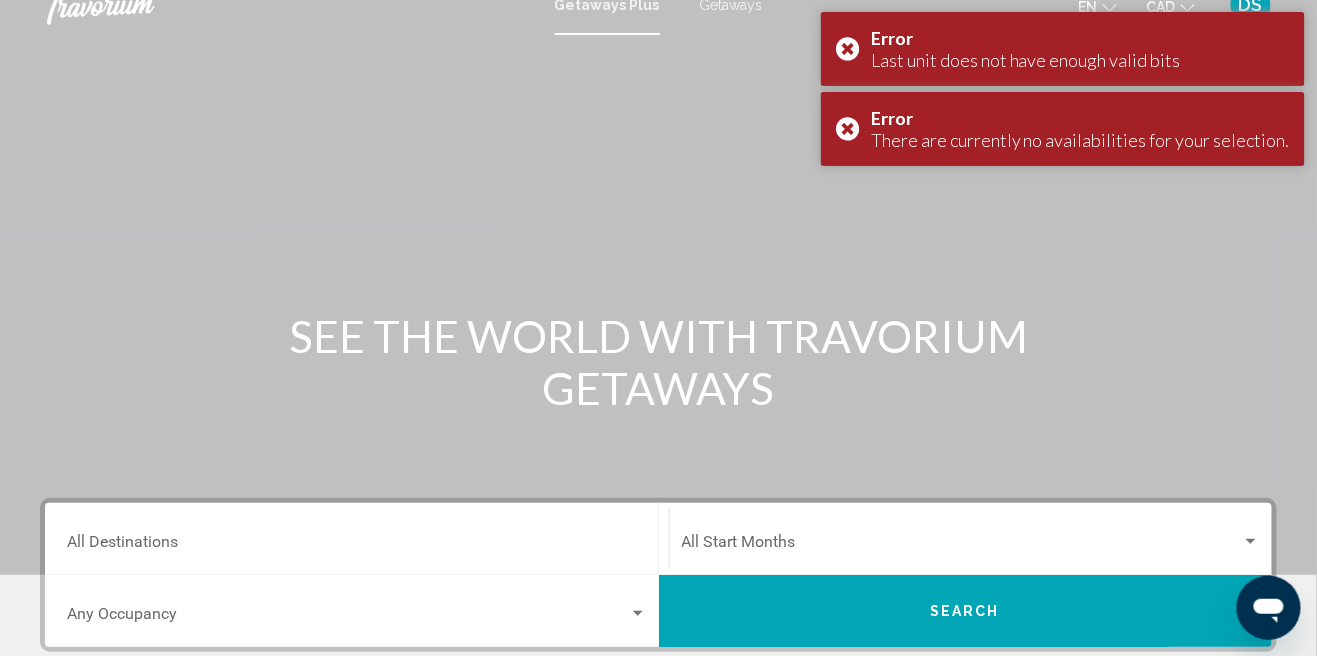 click on "Destination All Destinations" at bounding box center [357, 546] 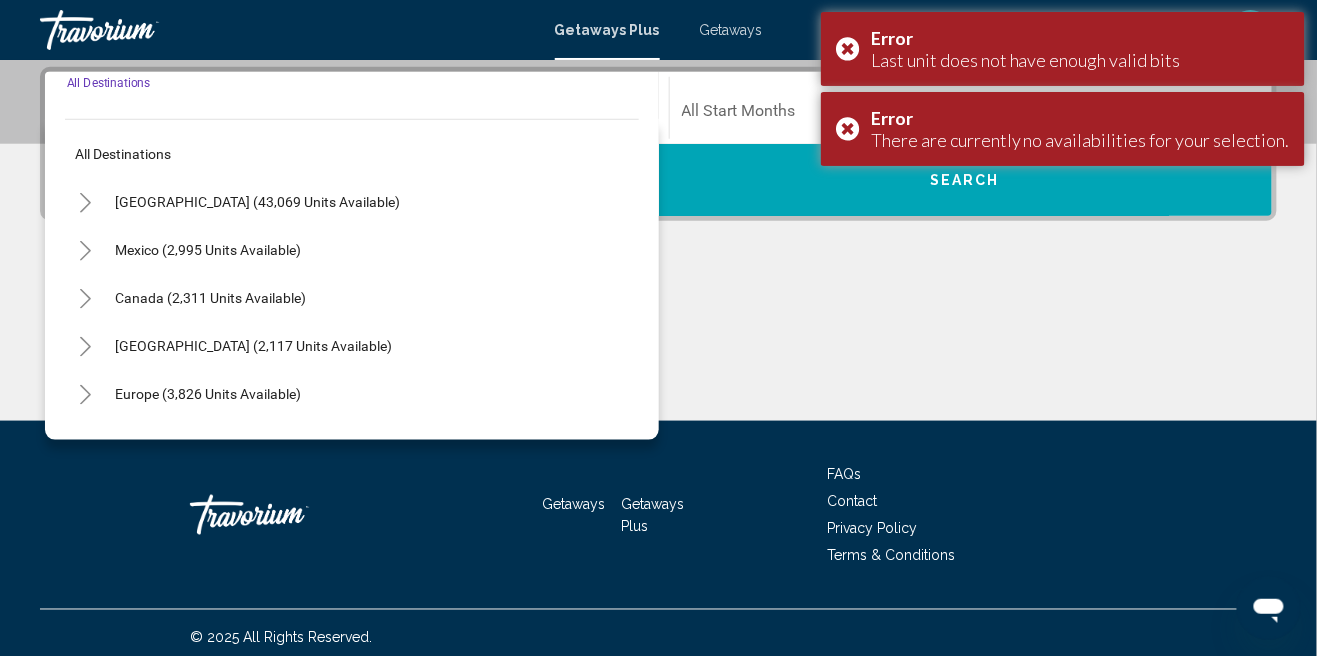 scroll, scrollTop: 457, scrollLeft: 0, axis: vertical 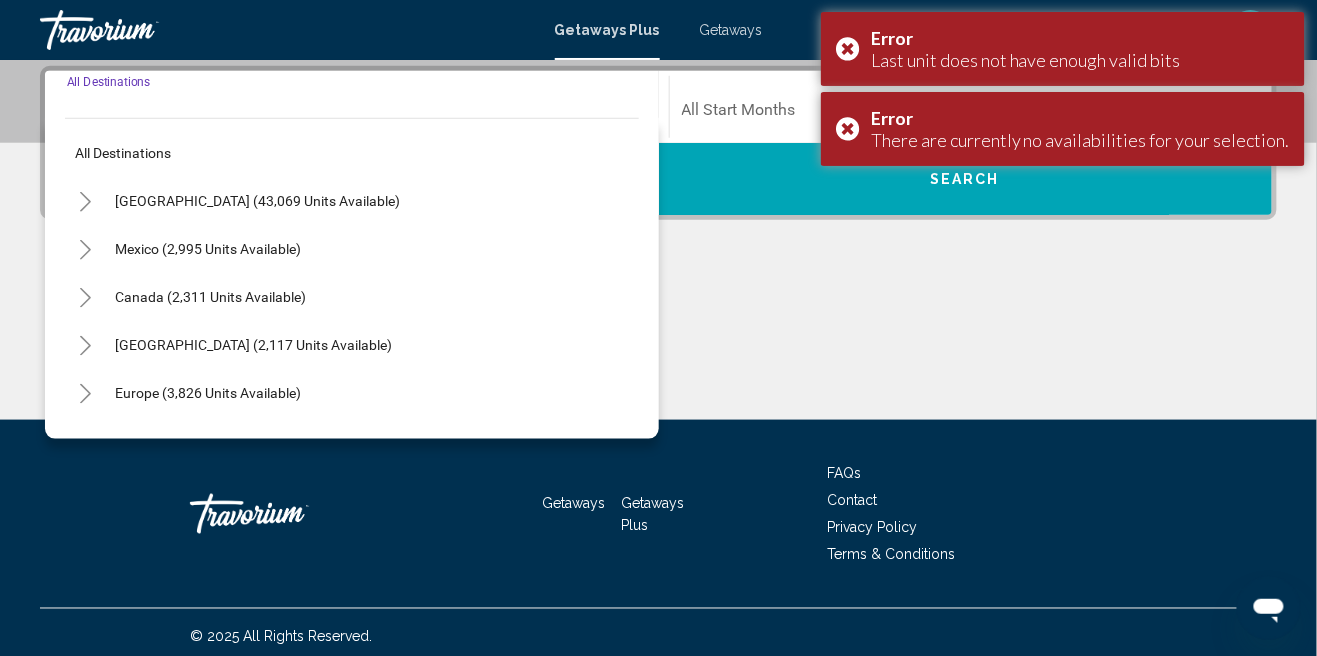 click on "Canada (2,311 units available)" at bounding box center [352, 345] 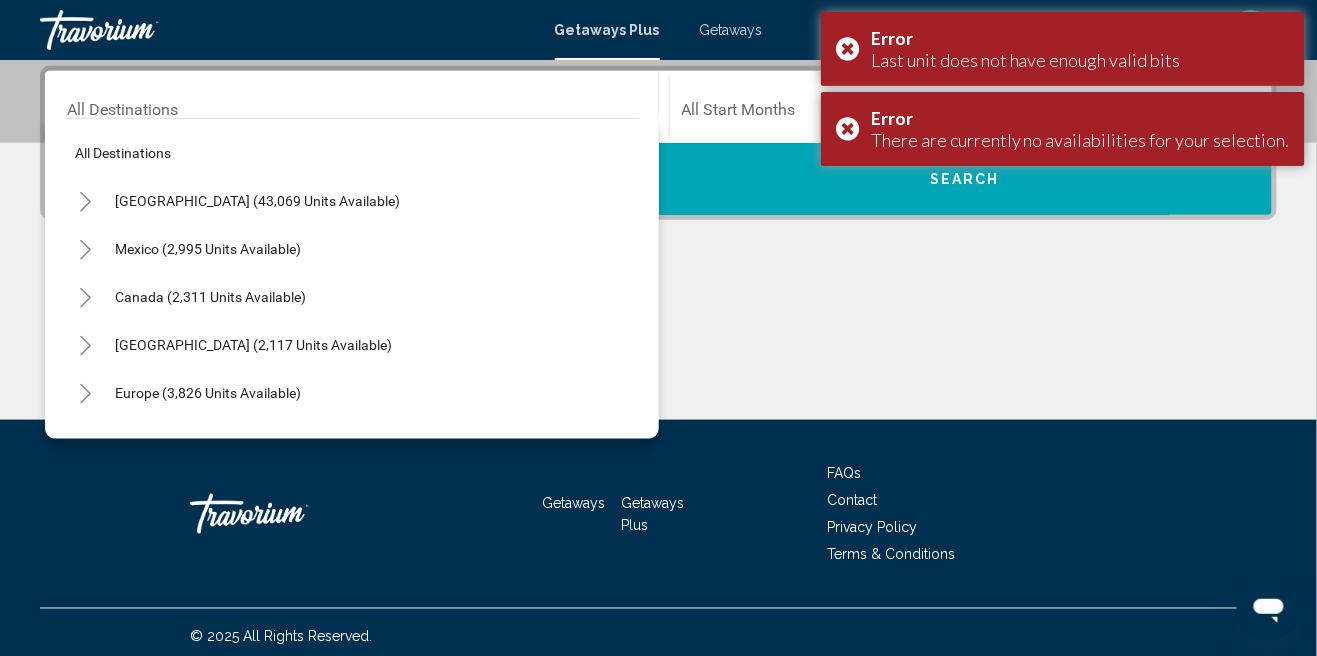 click on "Canada (2,311 units available)" at bounding box center [352, 345] 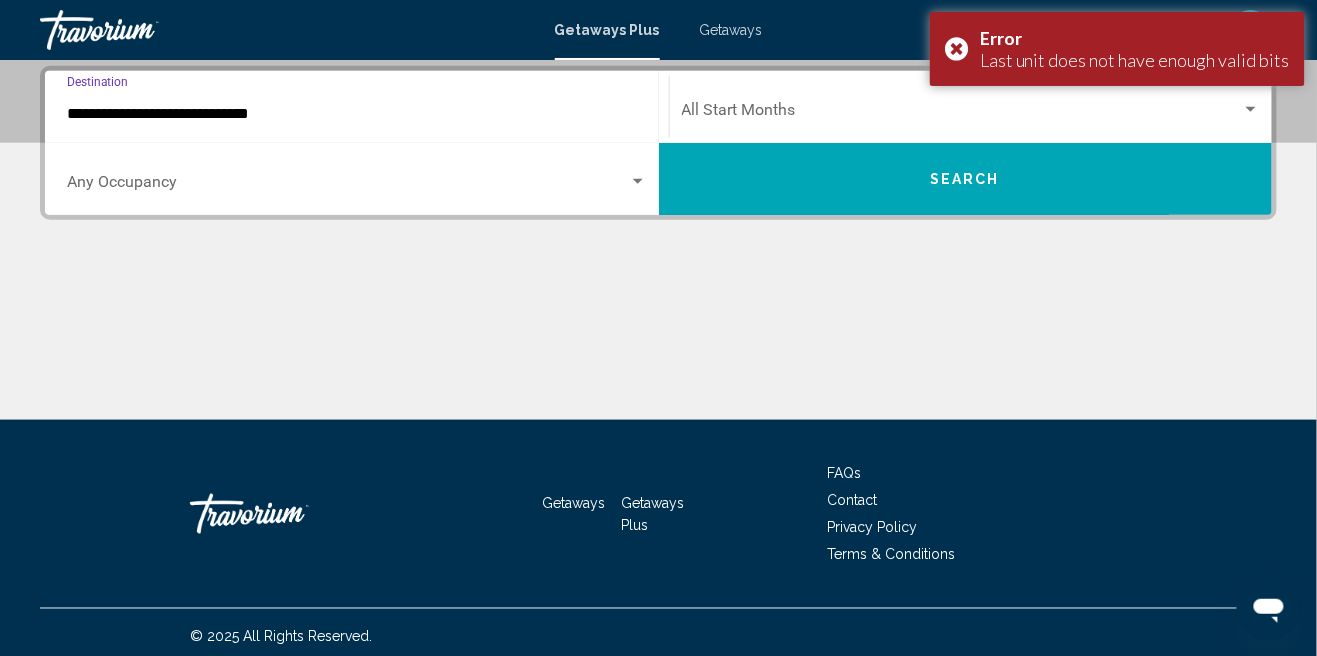 click on "Start Month All Start Months" 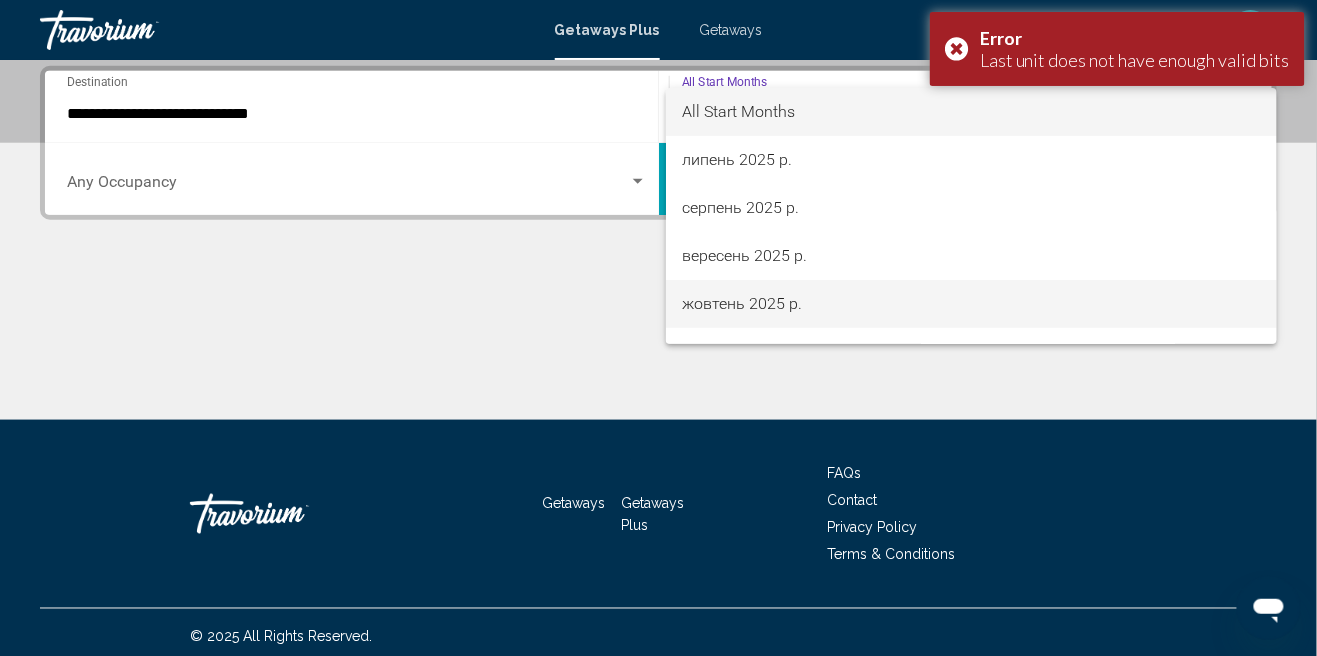 click on "жовтень 2025 р." at bounding box center [971, 304] 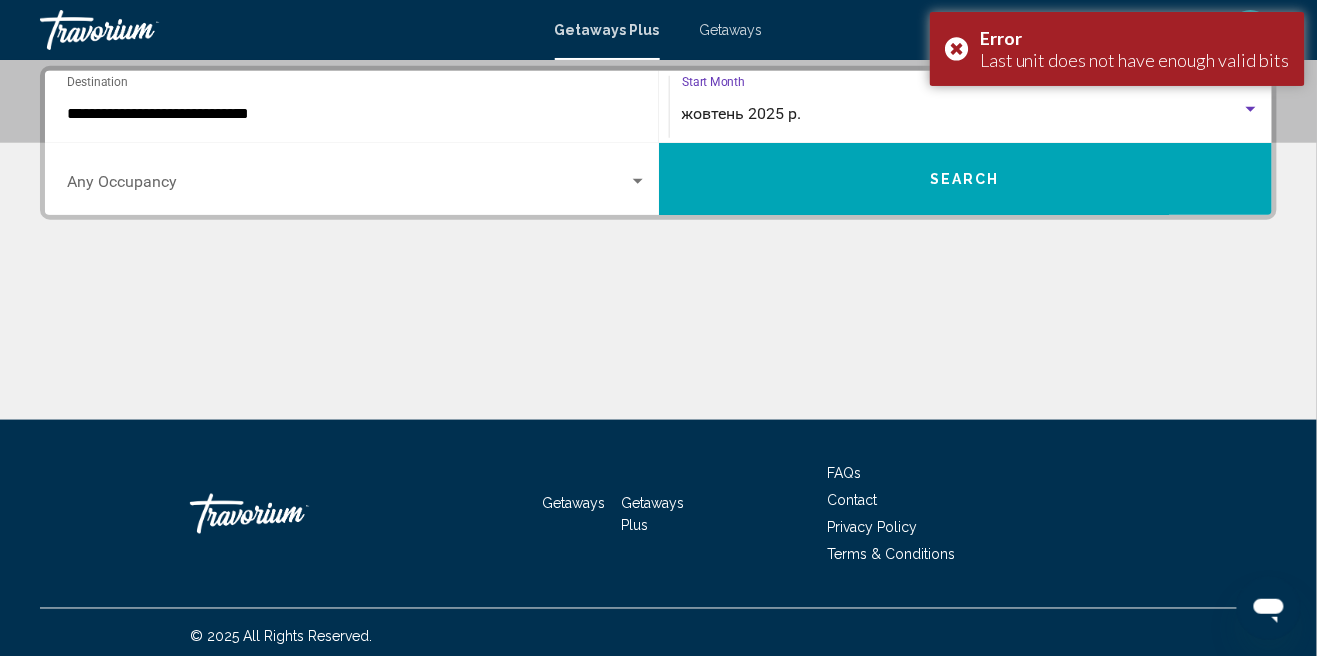 click on "Search" at bounding box center [966, 179] 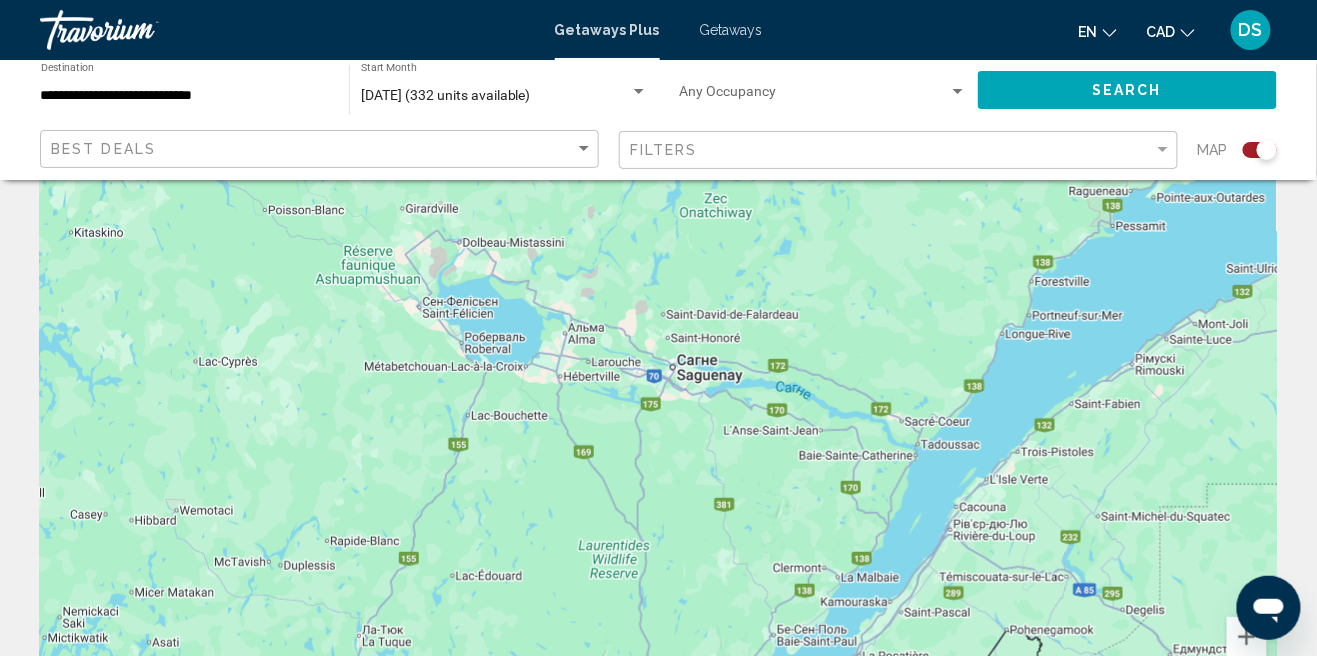 scroll, scrollTop: 0, scrollLeft: 0, axis: both 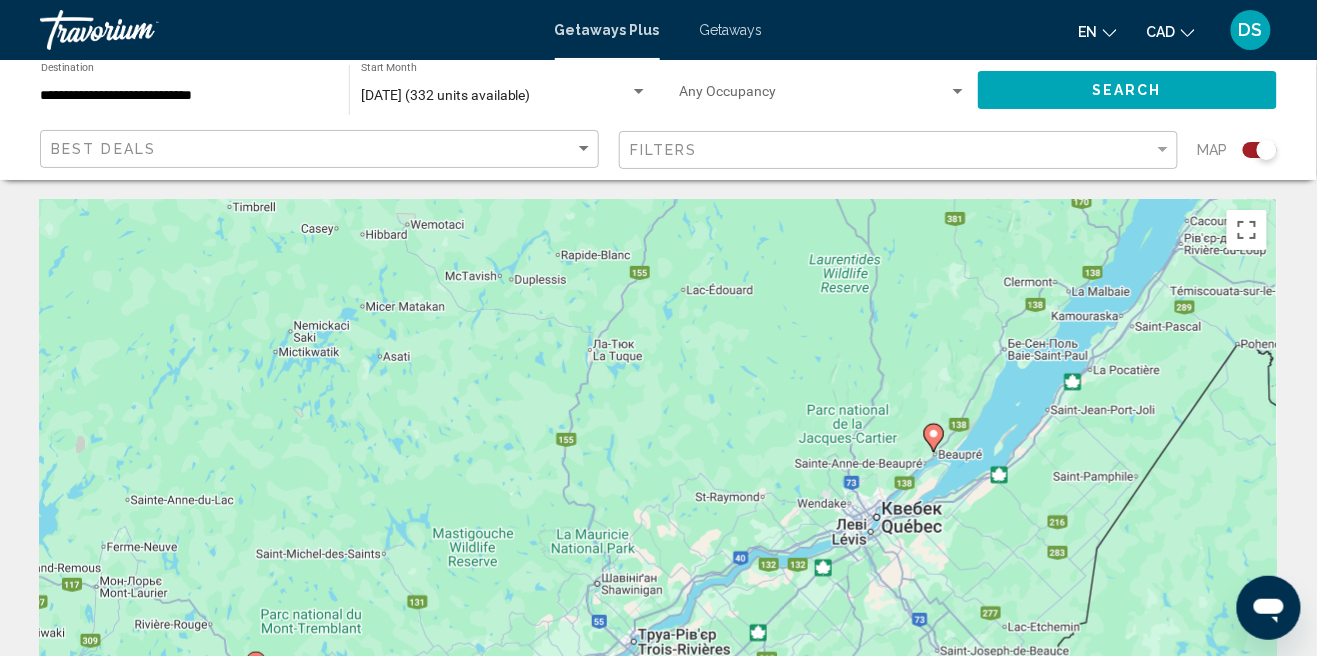 click 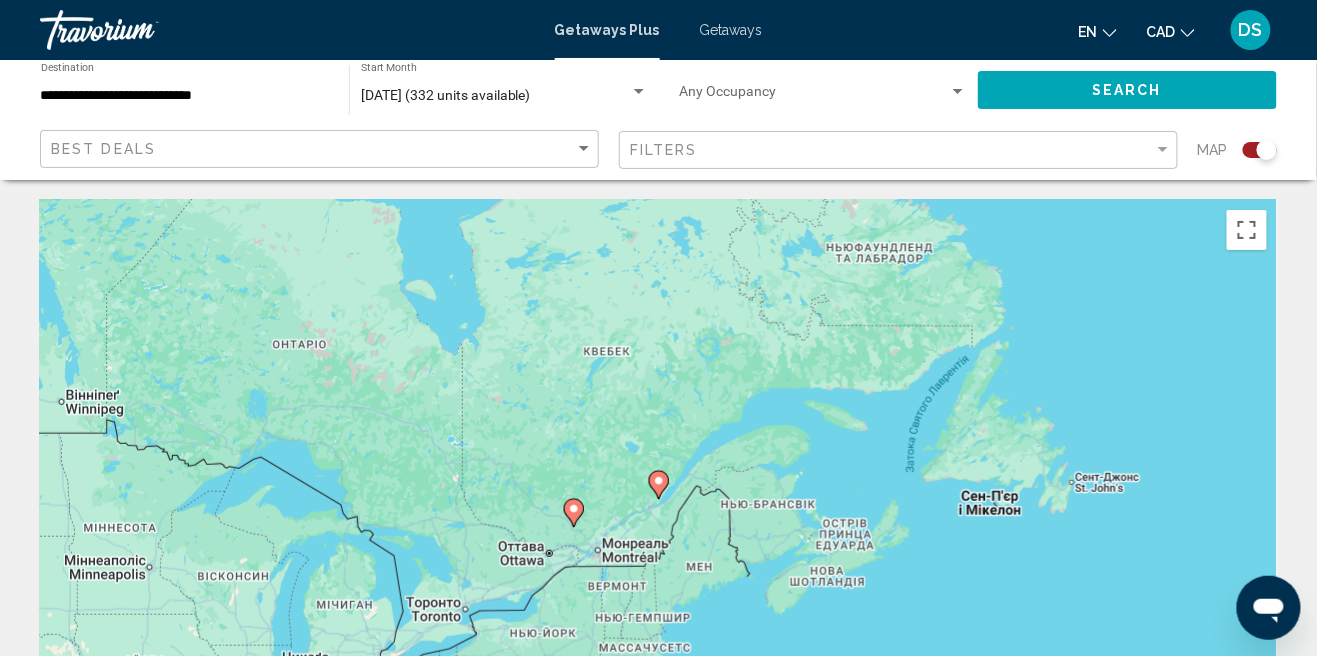 click 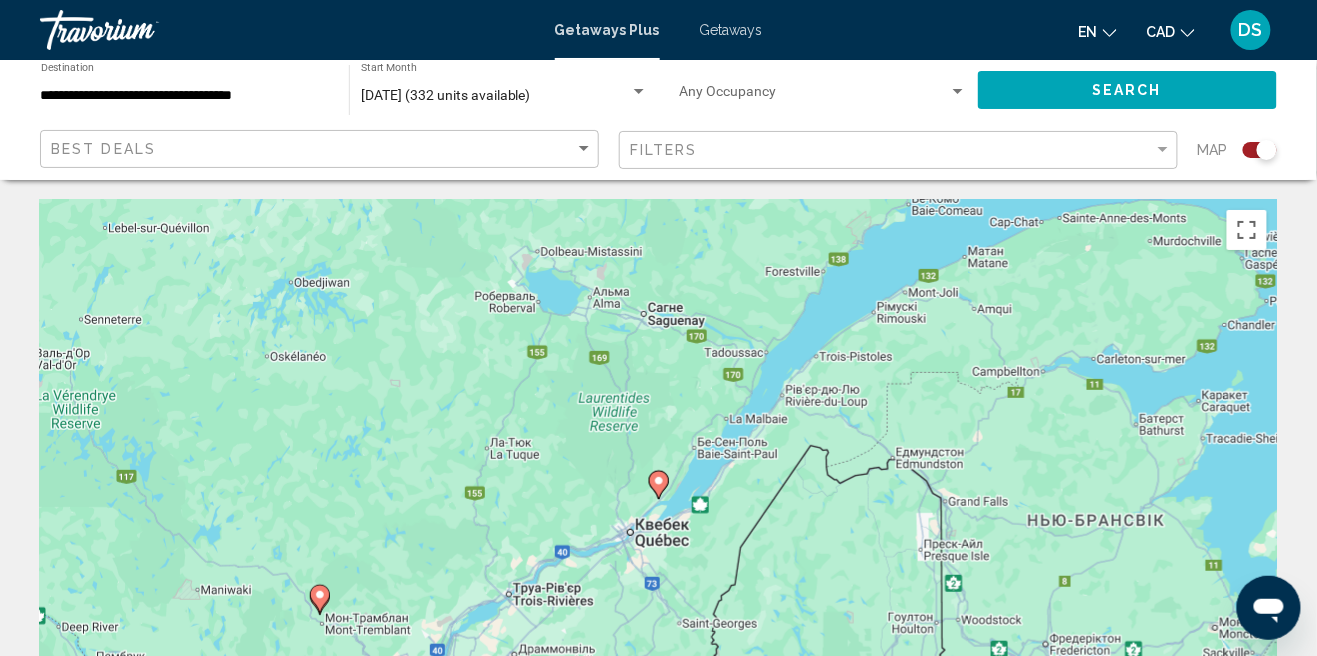 click 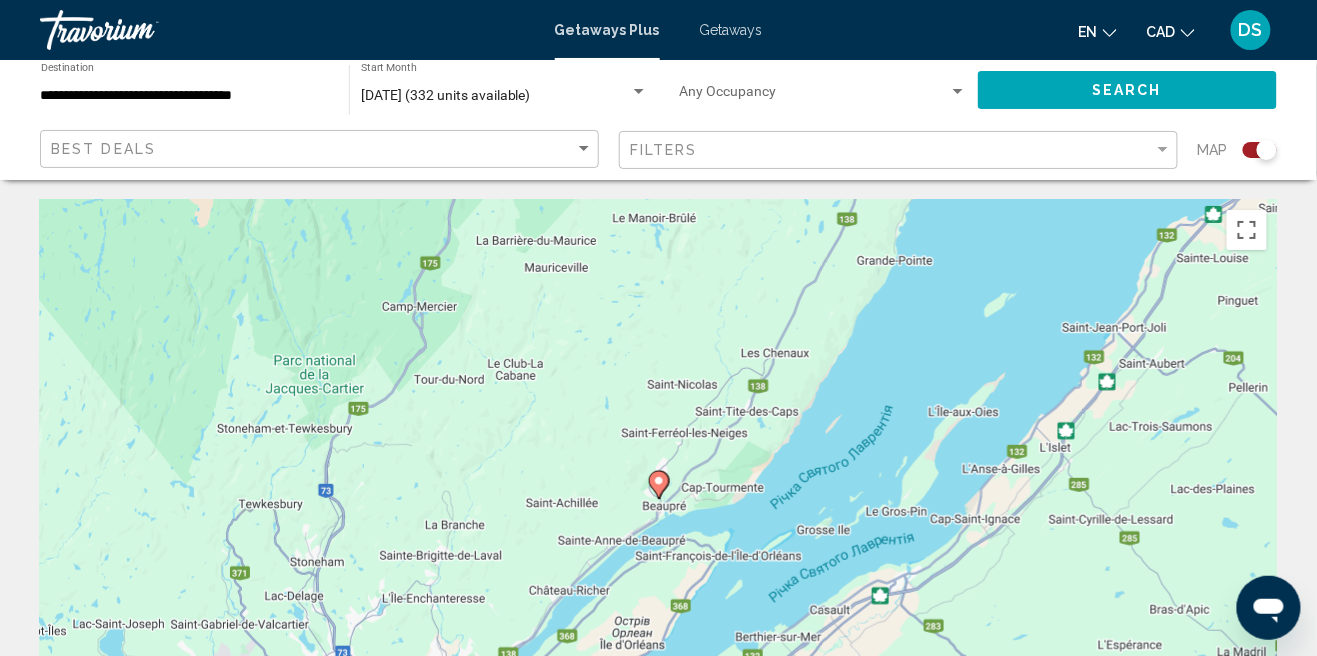 click 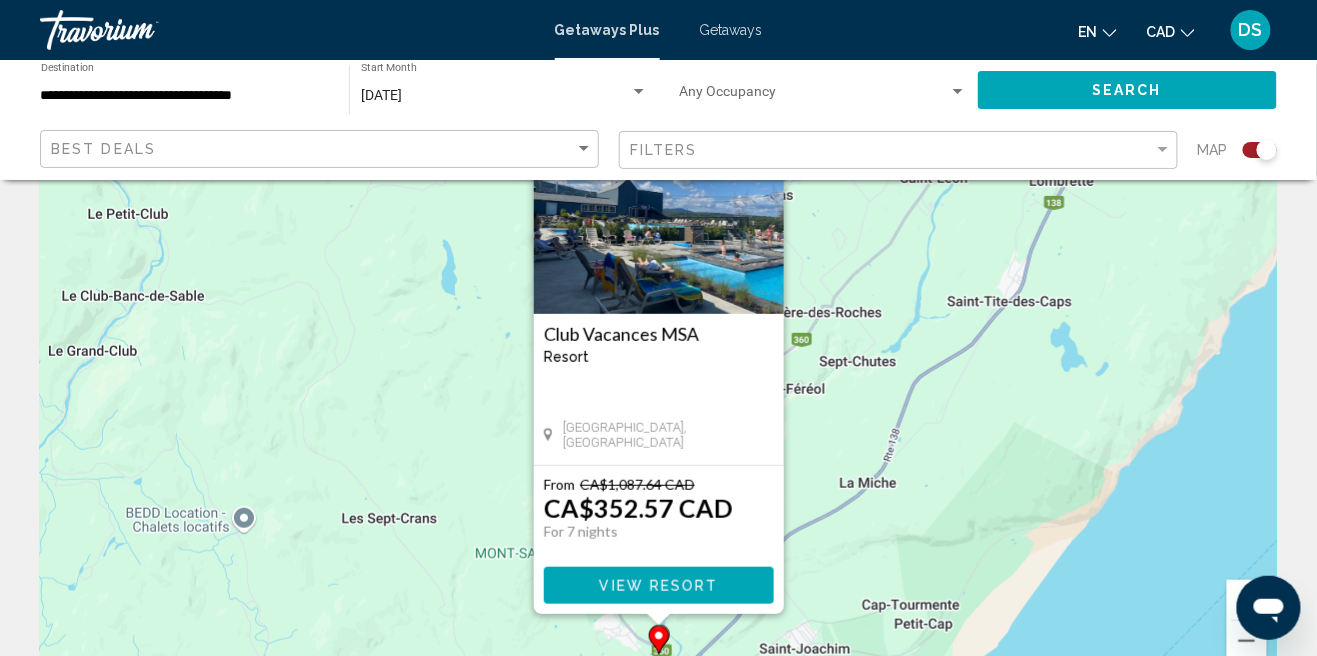 scroll, scrollTop: 110, scrollLeft: 0, axis: vertical 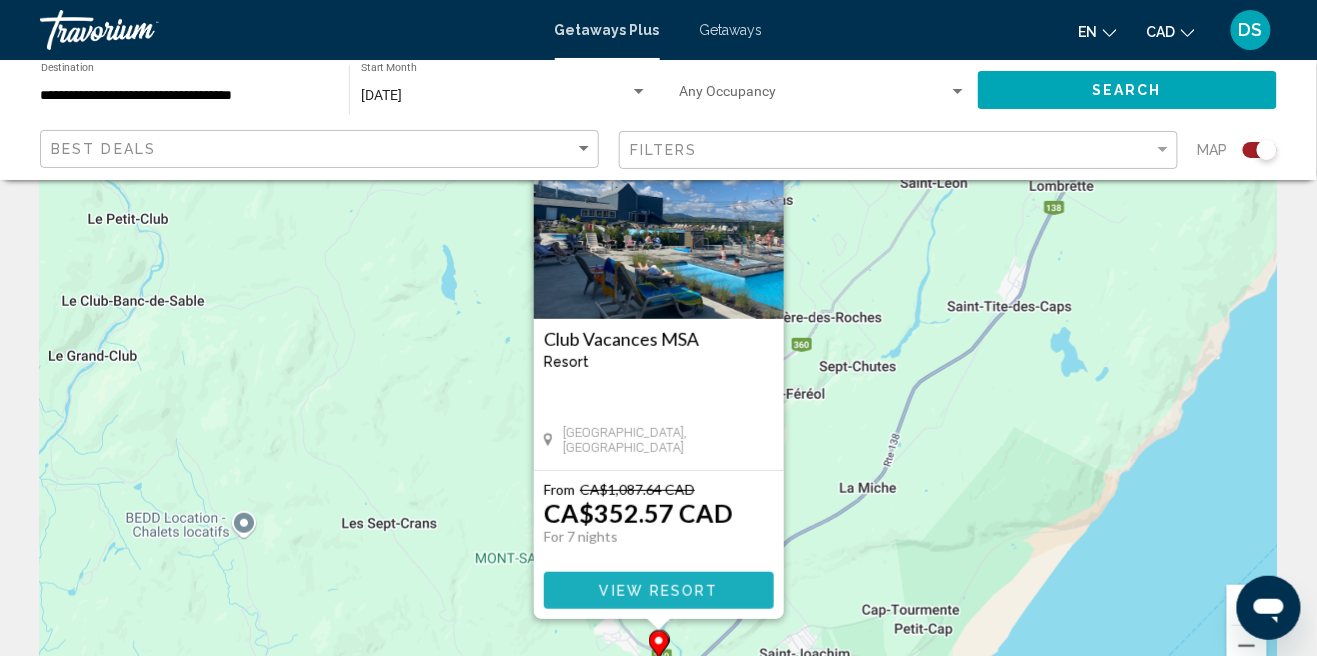 click on "View Resort" at bounding box center [658, 591] 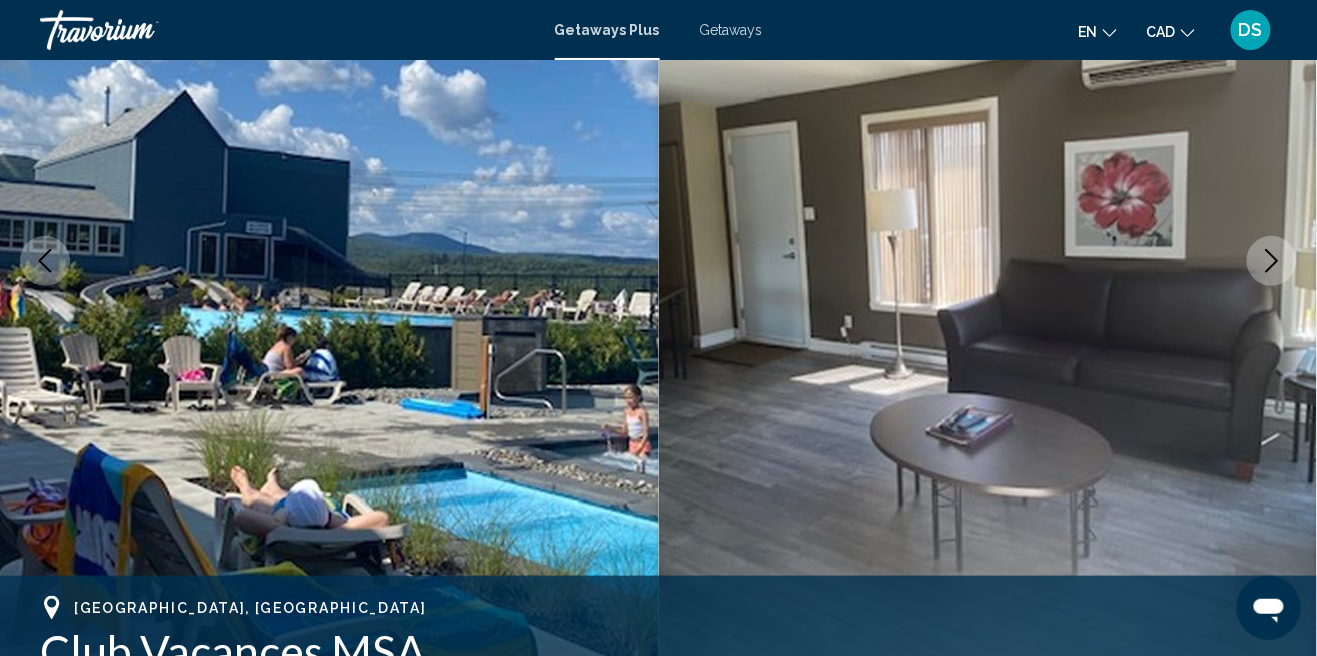 scroll, scrollTop: 272, scrollLeft: 0, axis: vertical 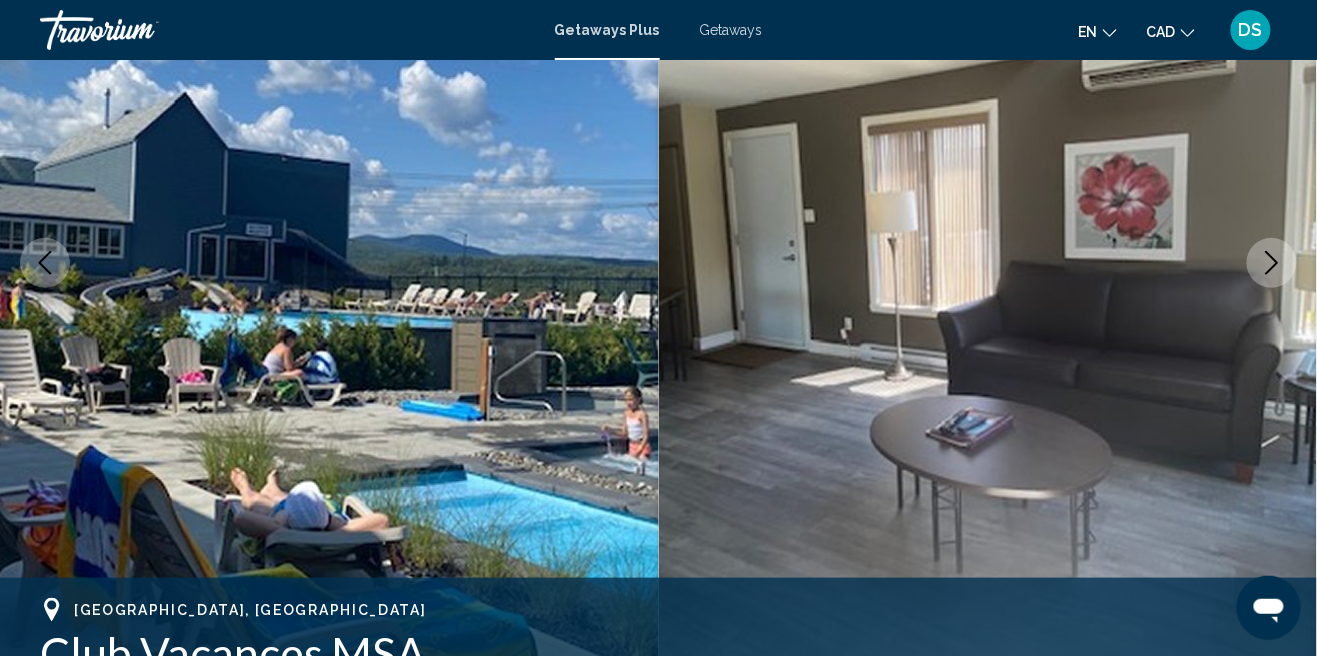 click at bounding box center (1272, 263) 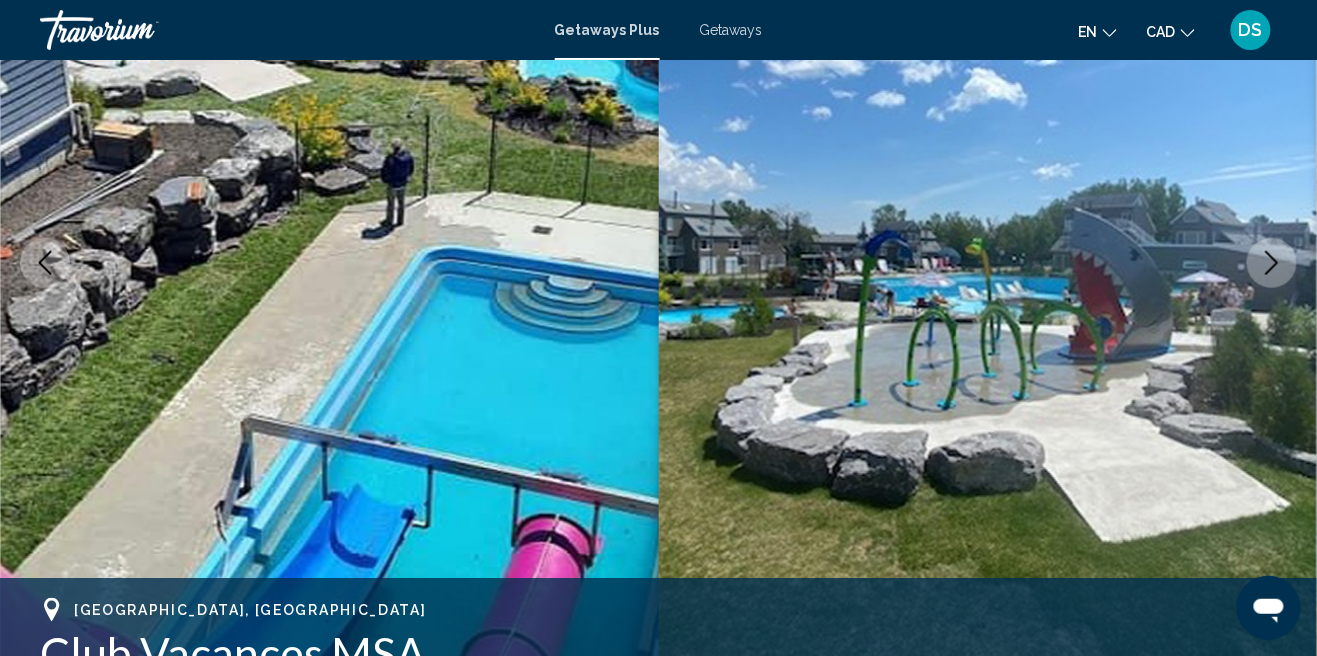click 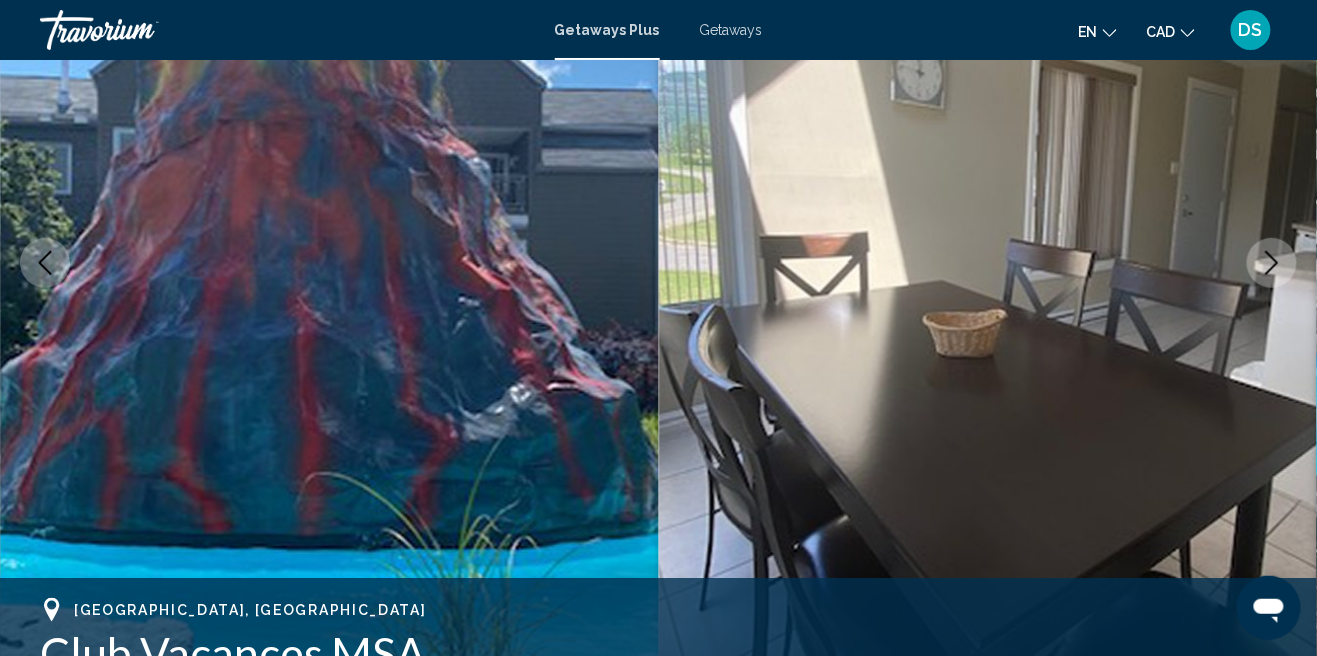 click 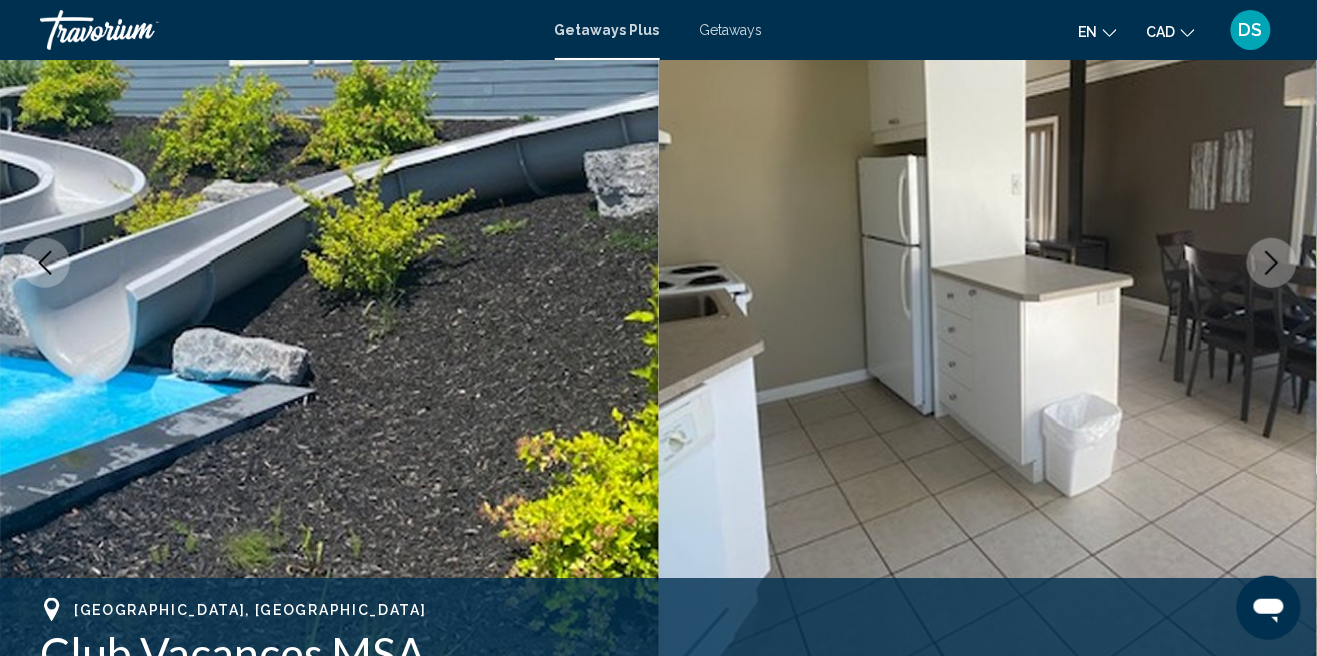click 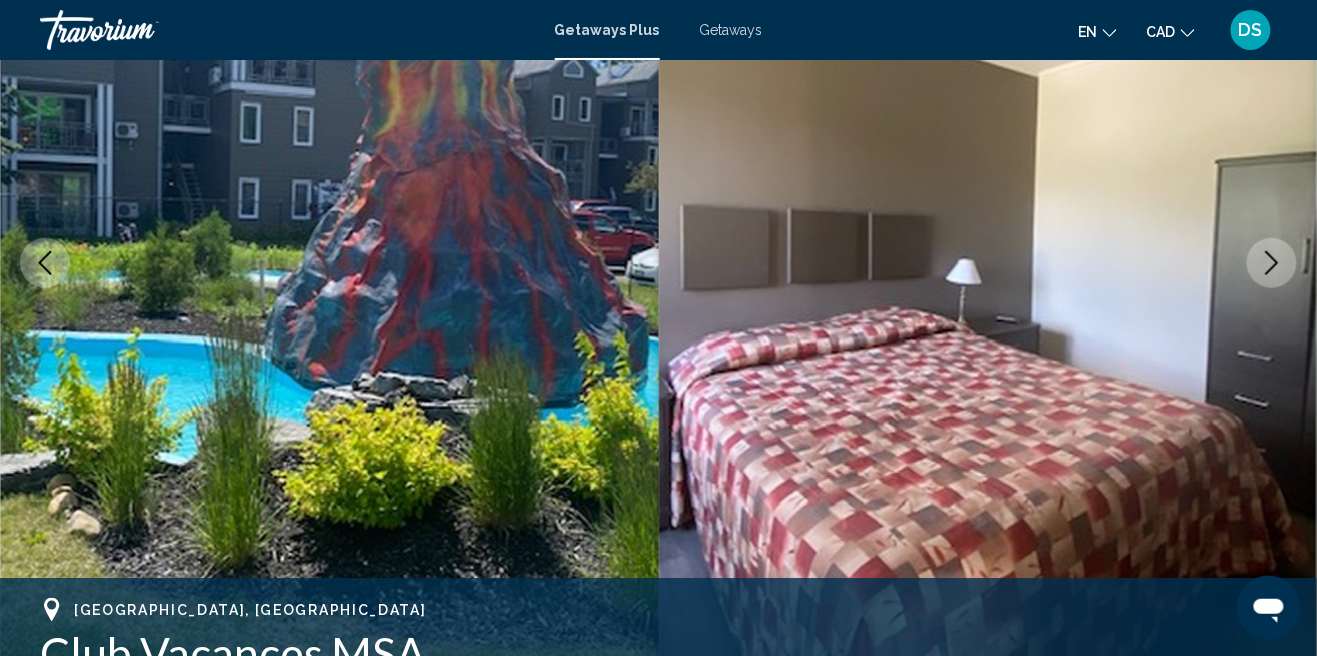 click 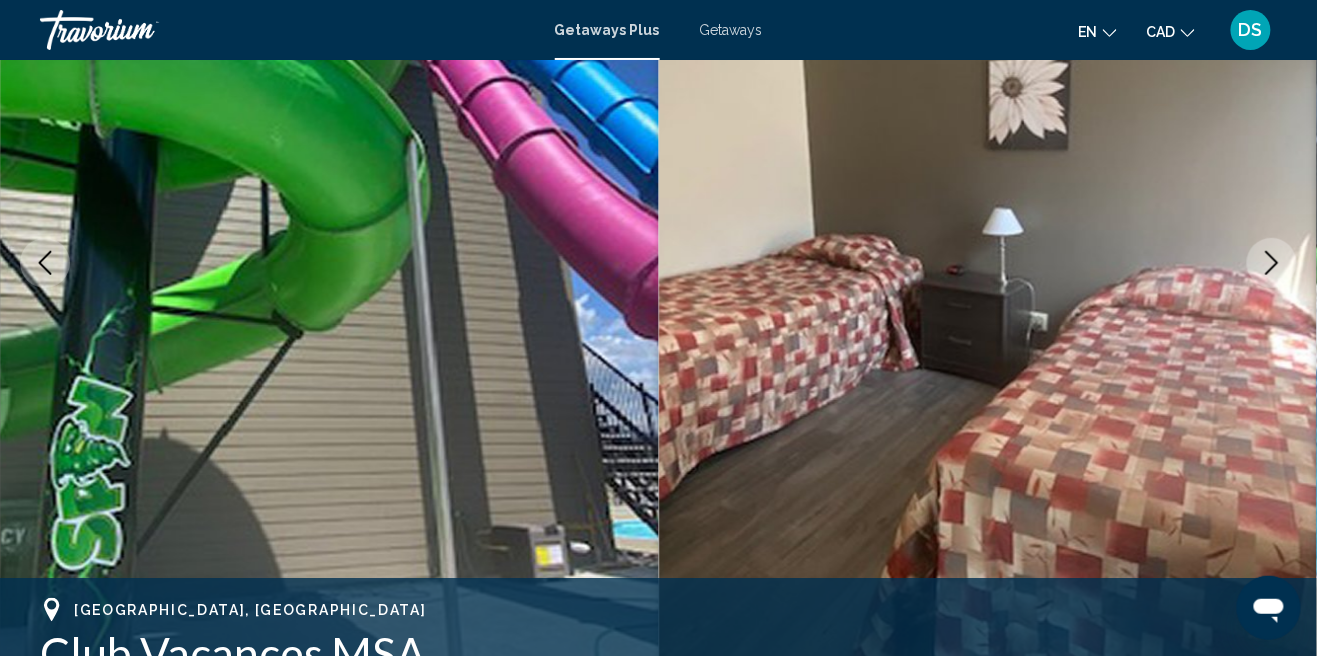 click 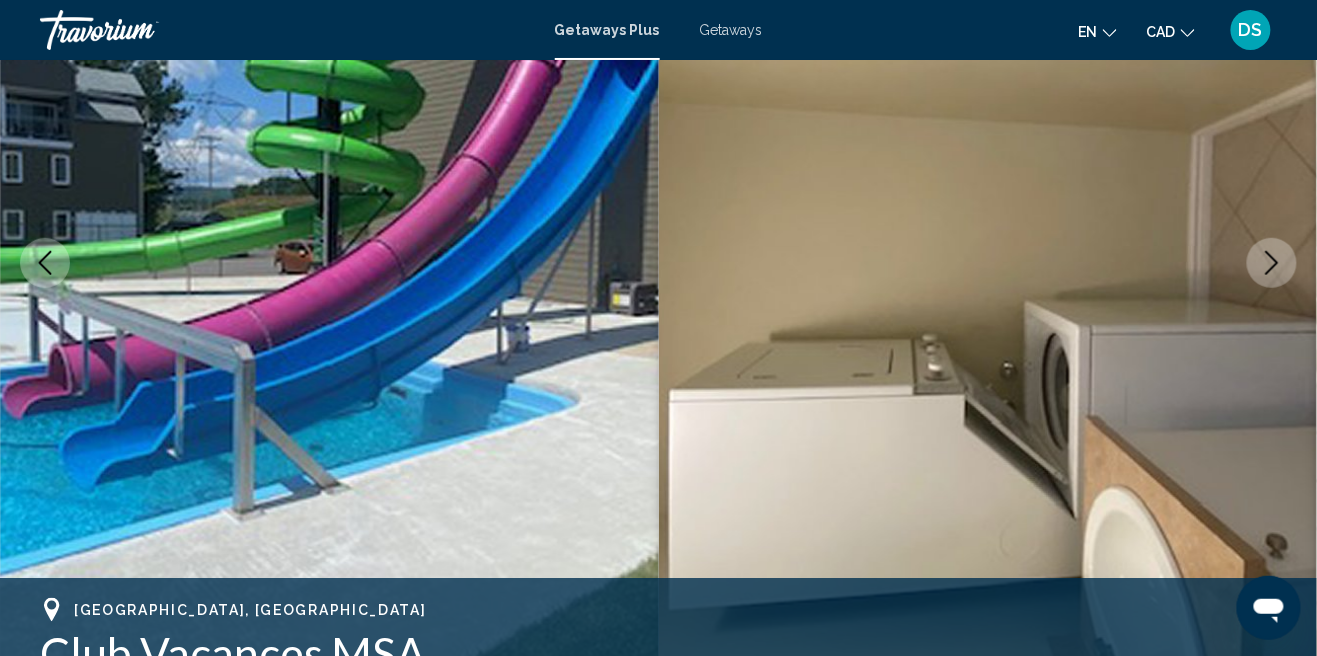 click at bounding box center (1272, 263) 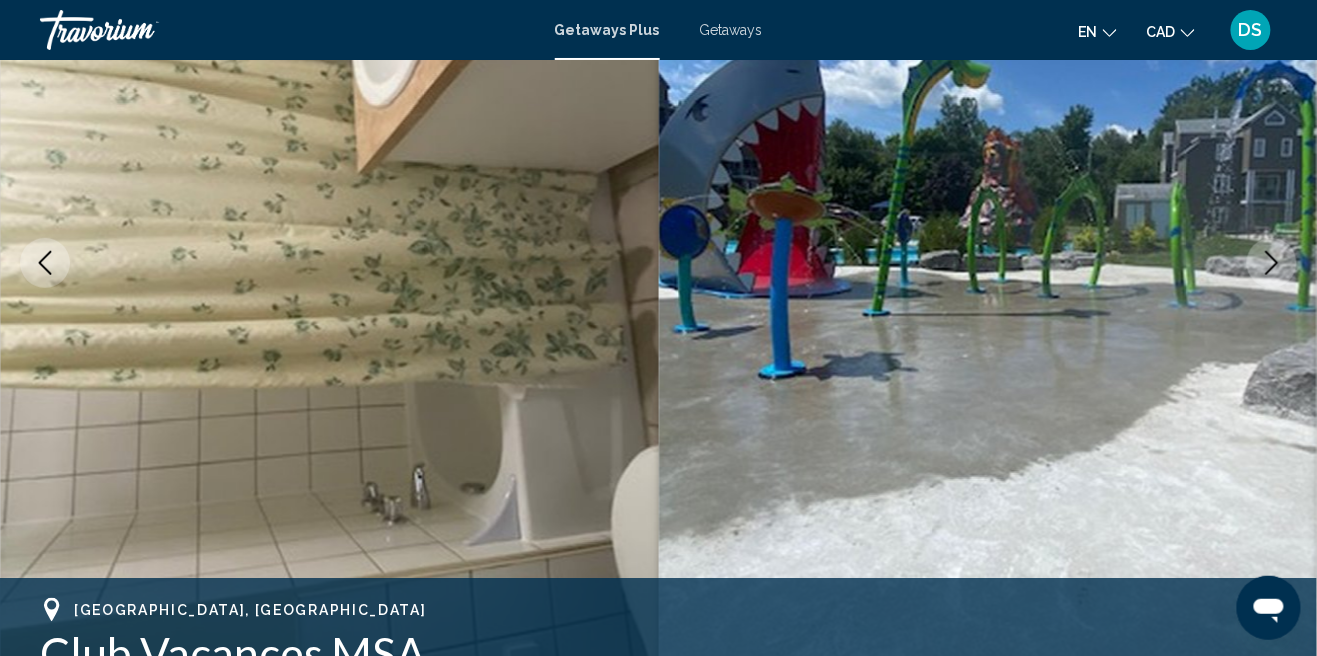 click at bounding box center [1272, 263] 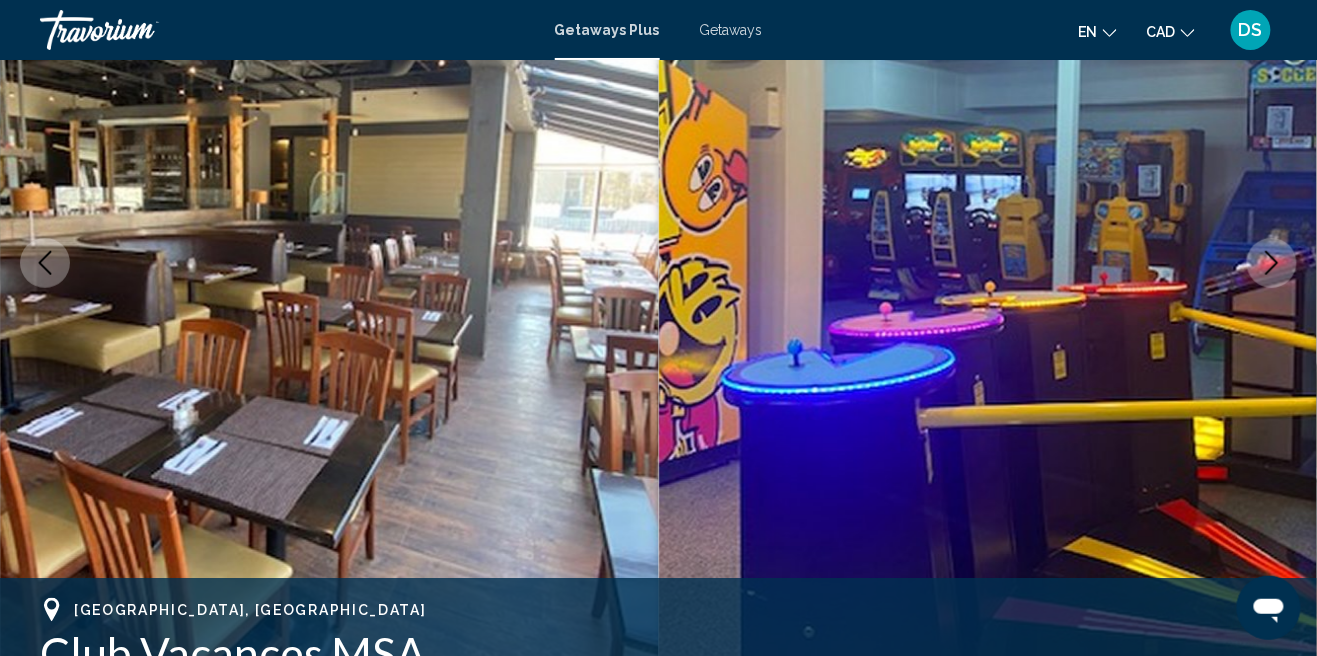 click 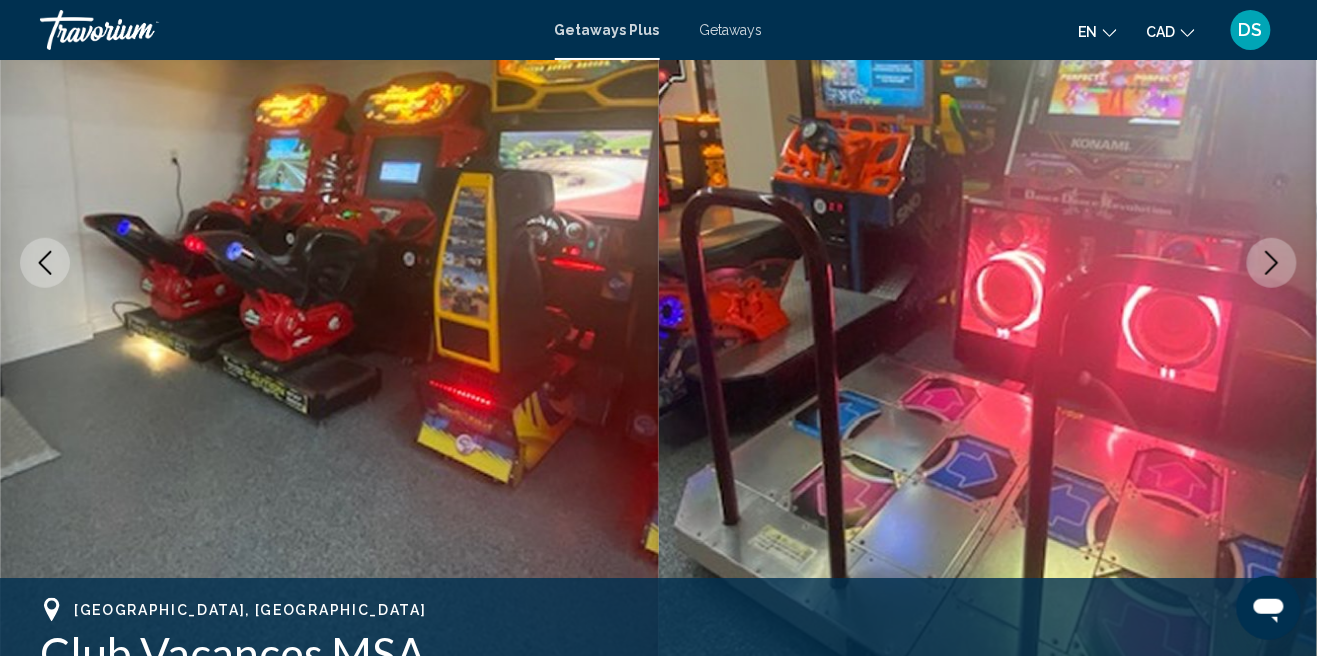 click at bounding box center (1272, 263) 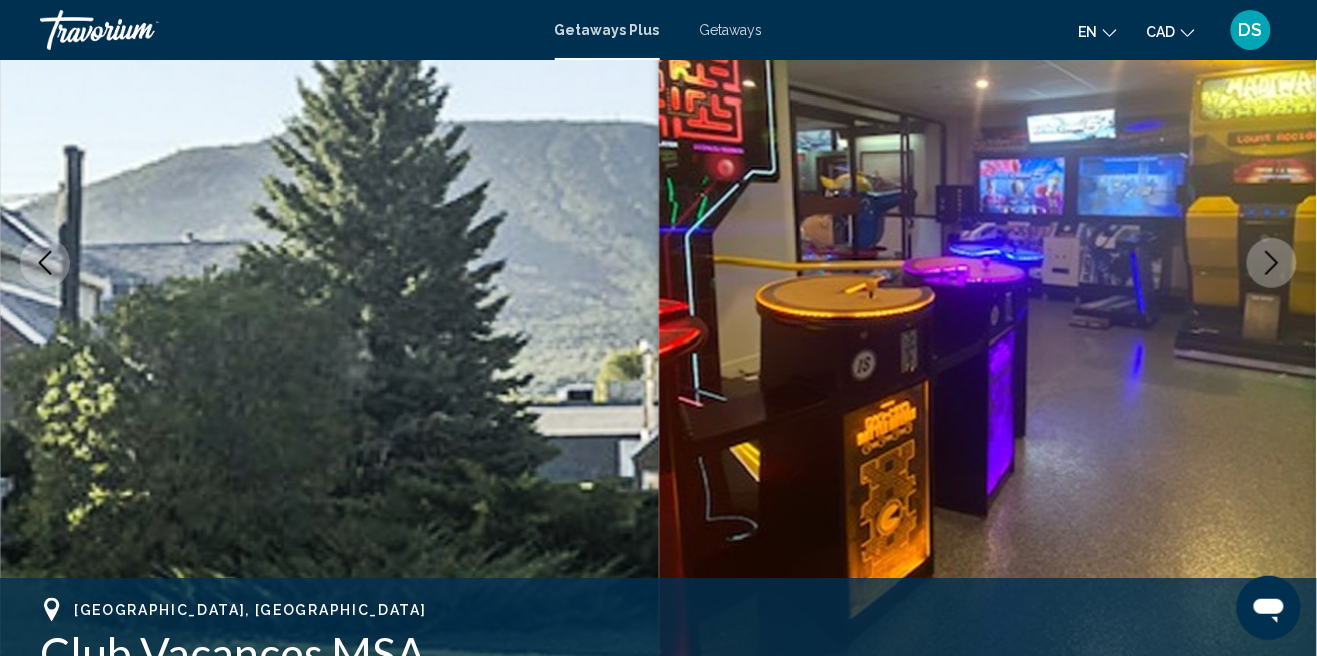click at bounding box center (1272, 263) 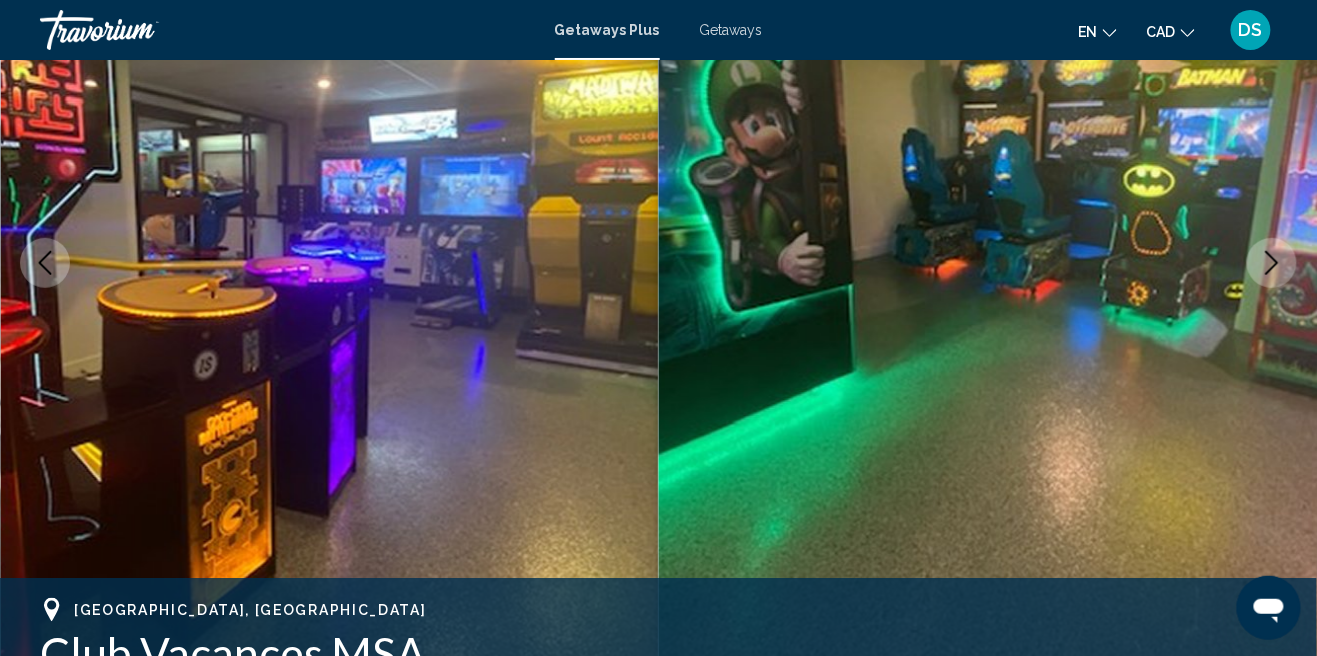 click at bounding box center (1272, 263) 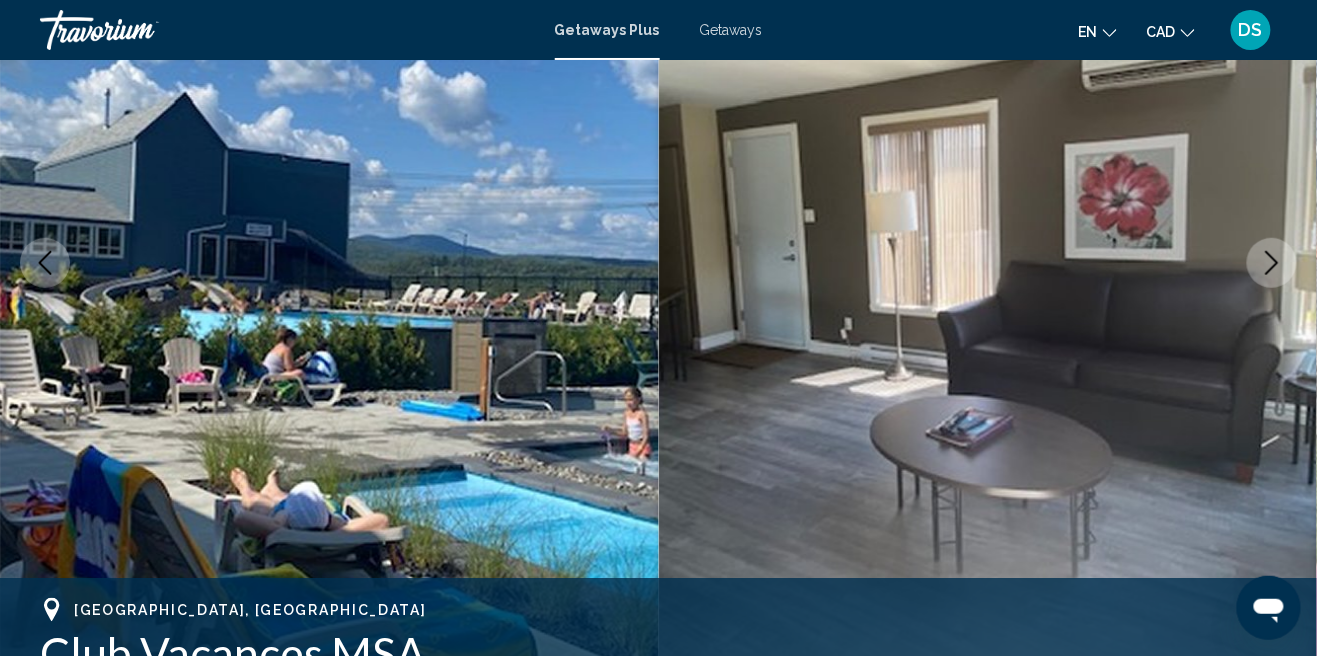click at bounding box center (1272, 263) 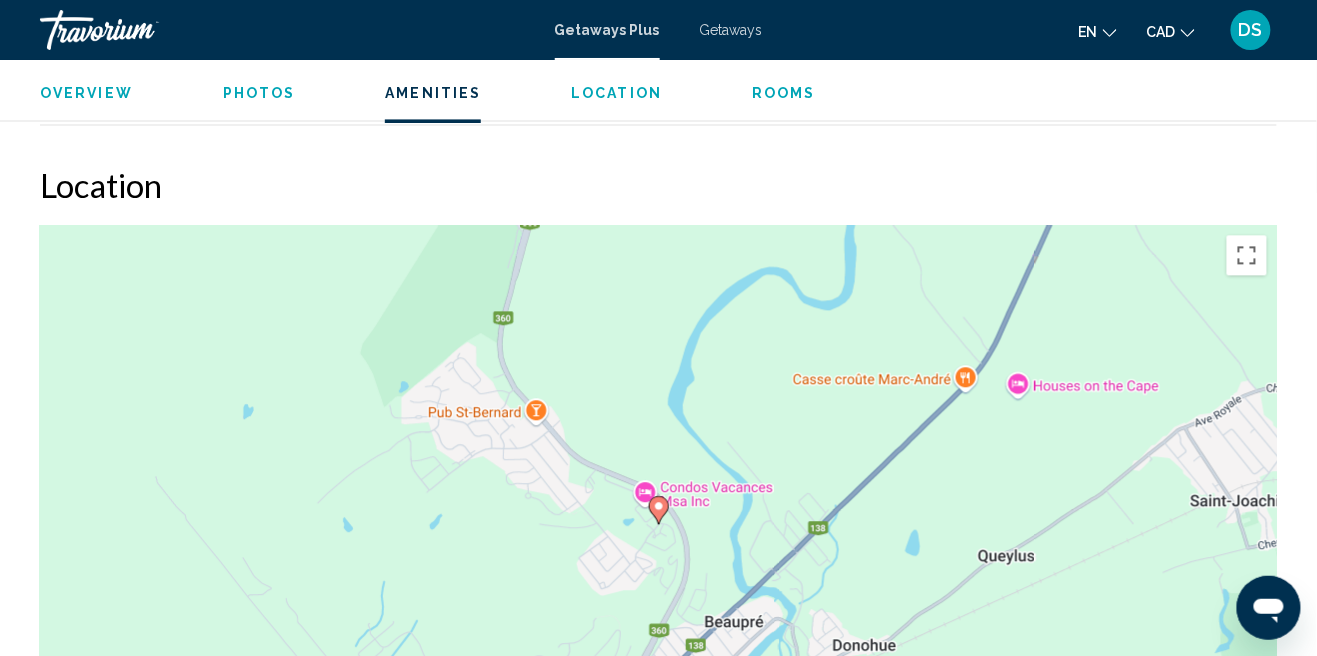 scroll, scrollTop: 3113, scrollLeft: 0, axis: vertical 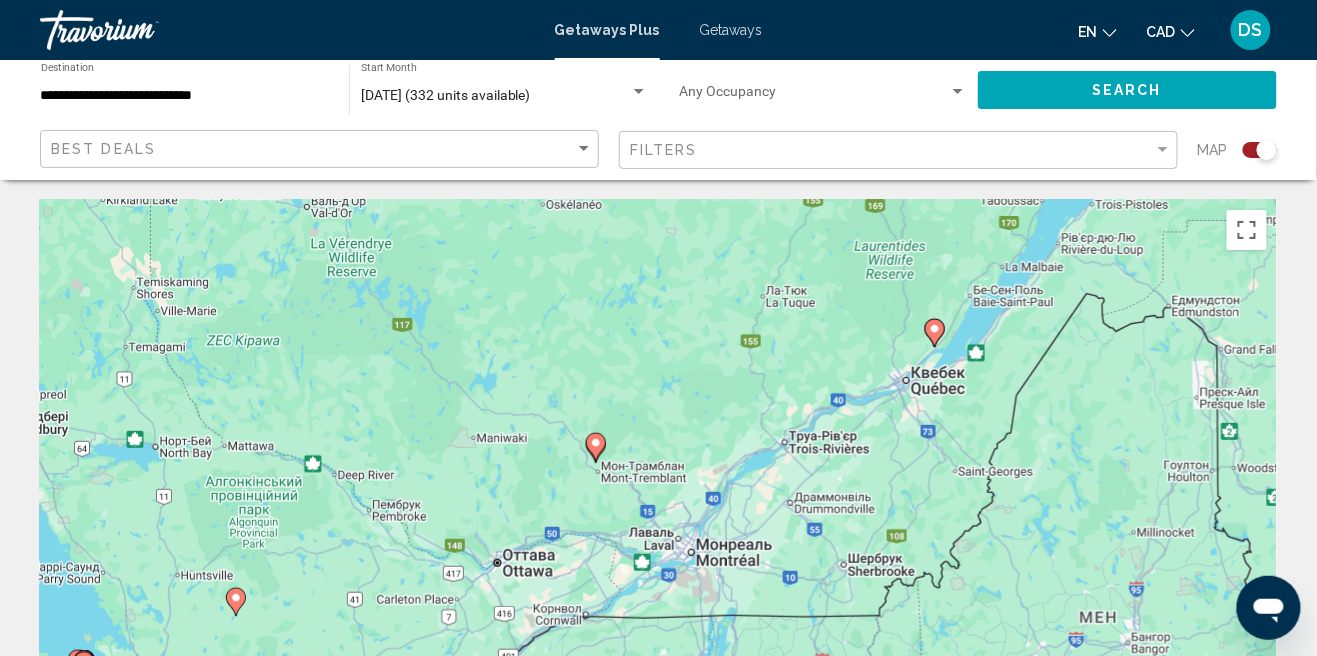 click 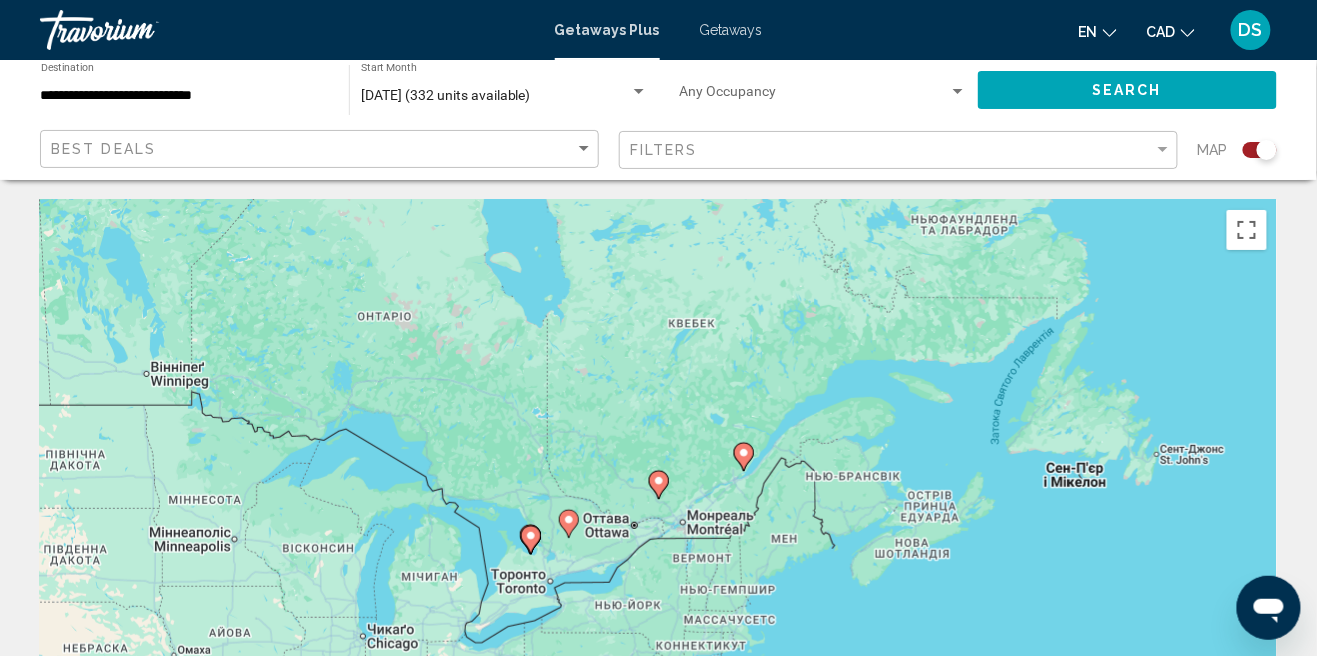 click 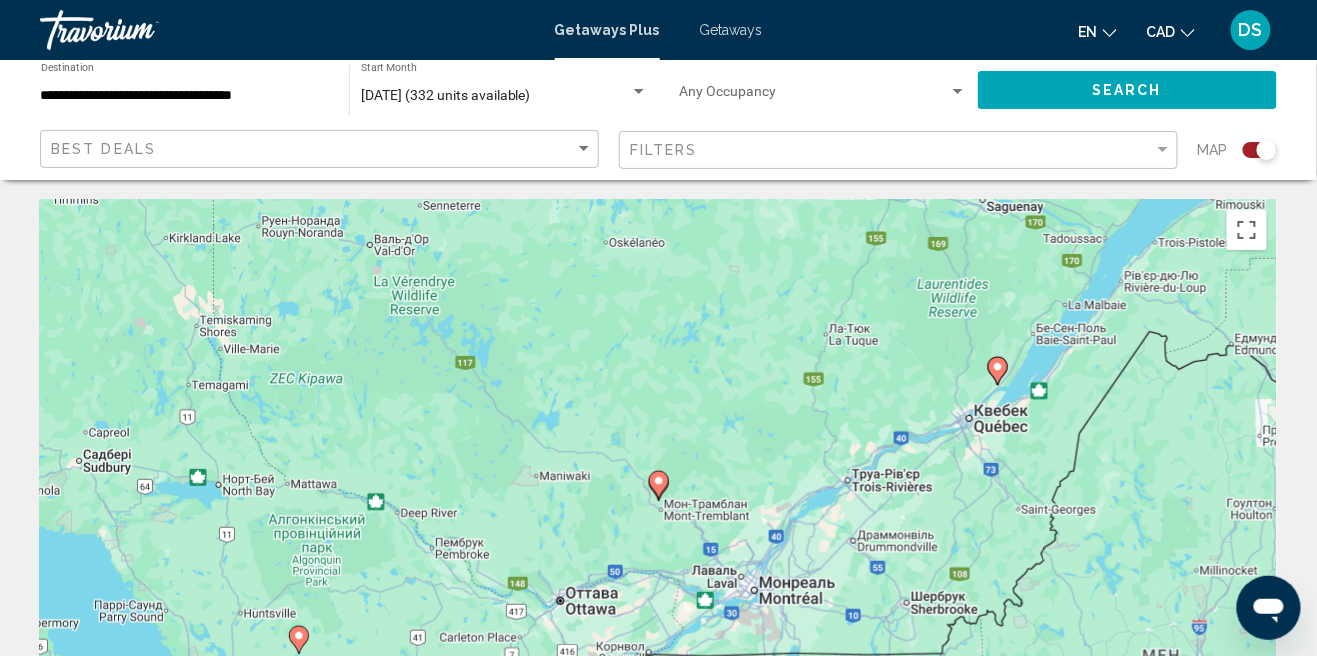 click 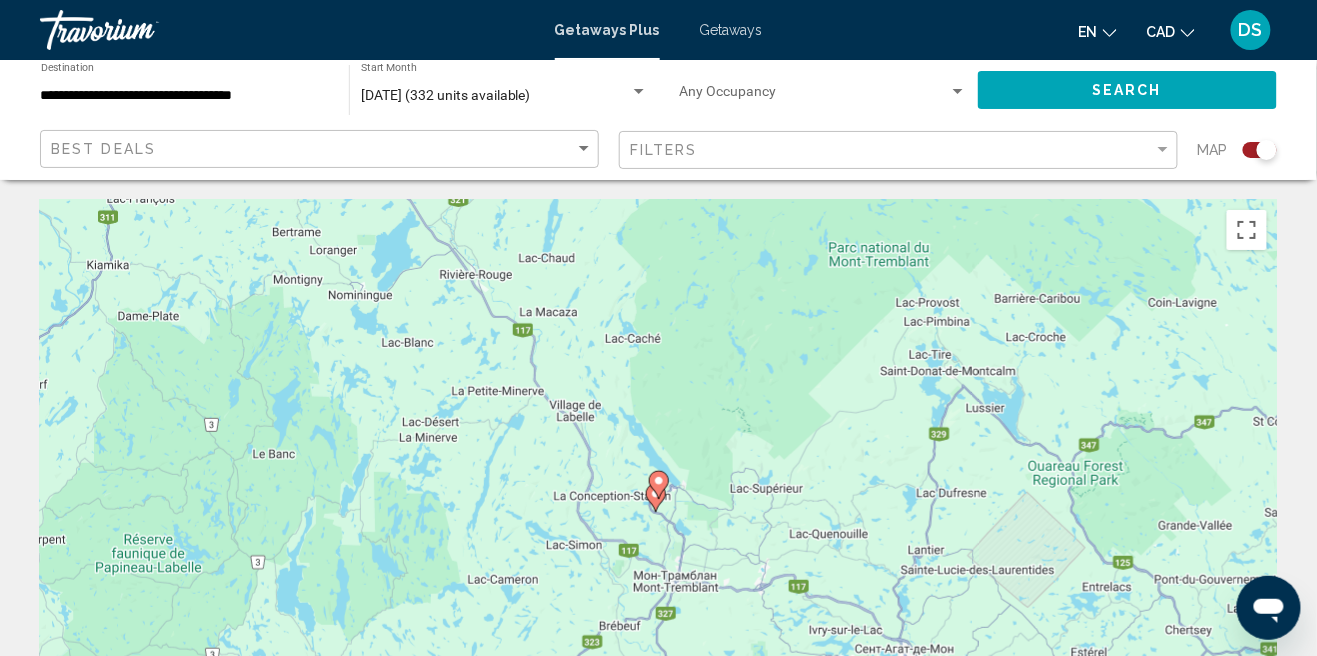 click 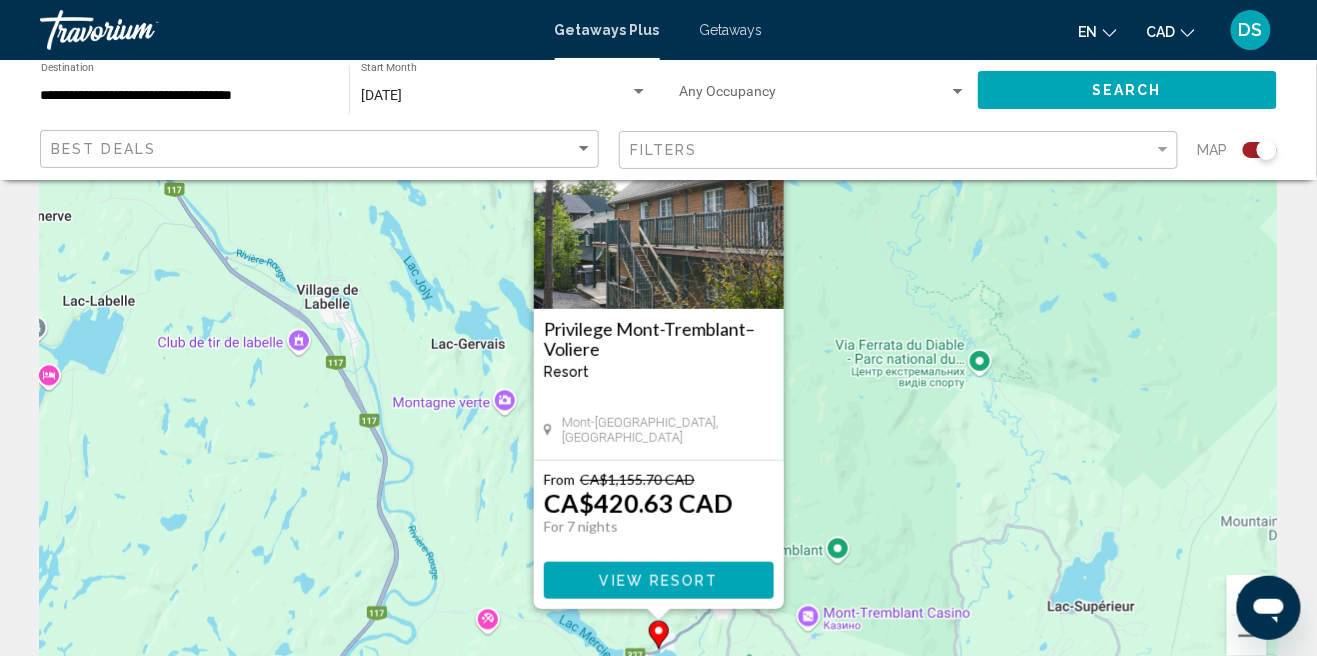 scroll, scrollTop: 125, scrollLeft: 0, axis: vertical 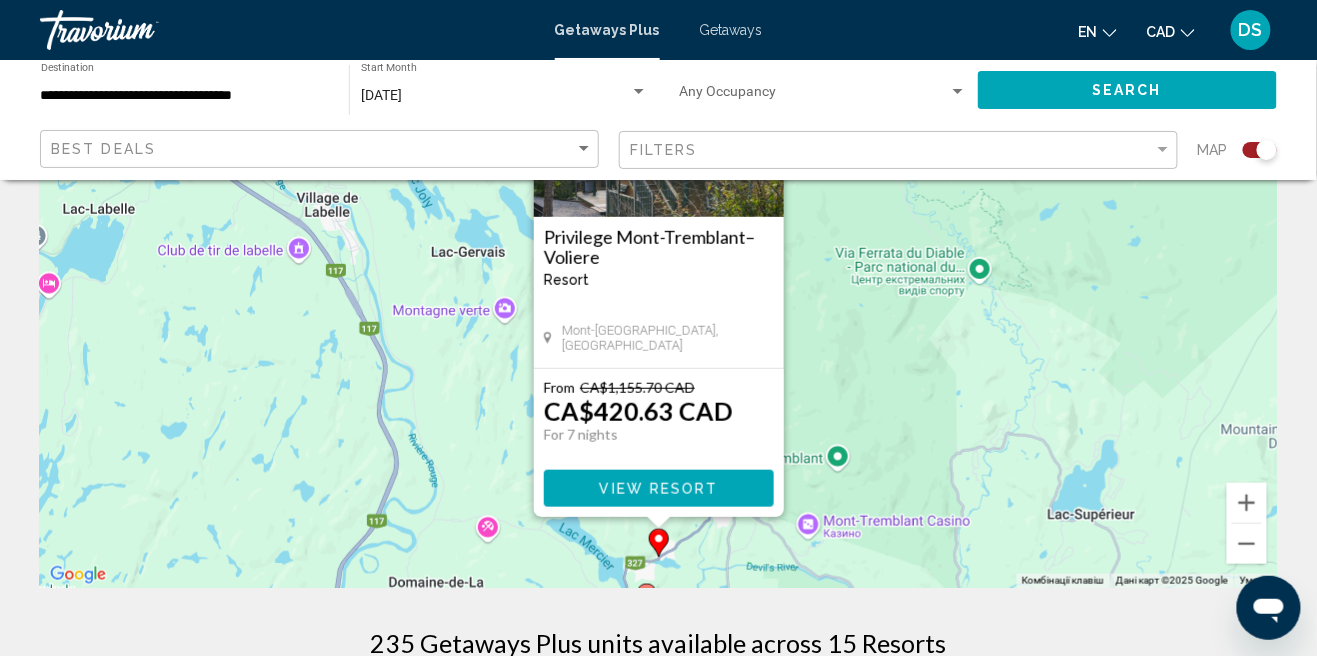 click 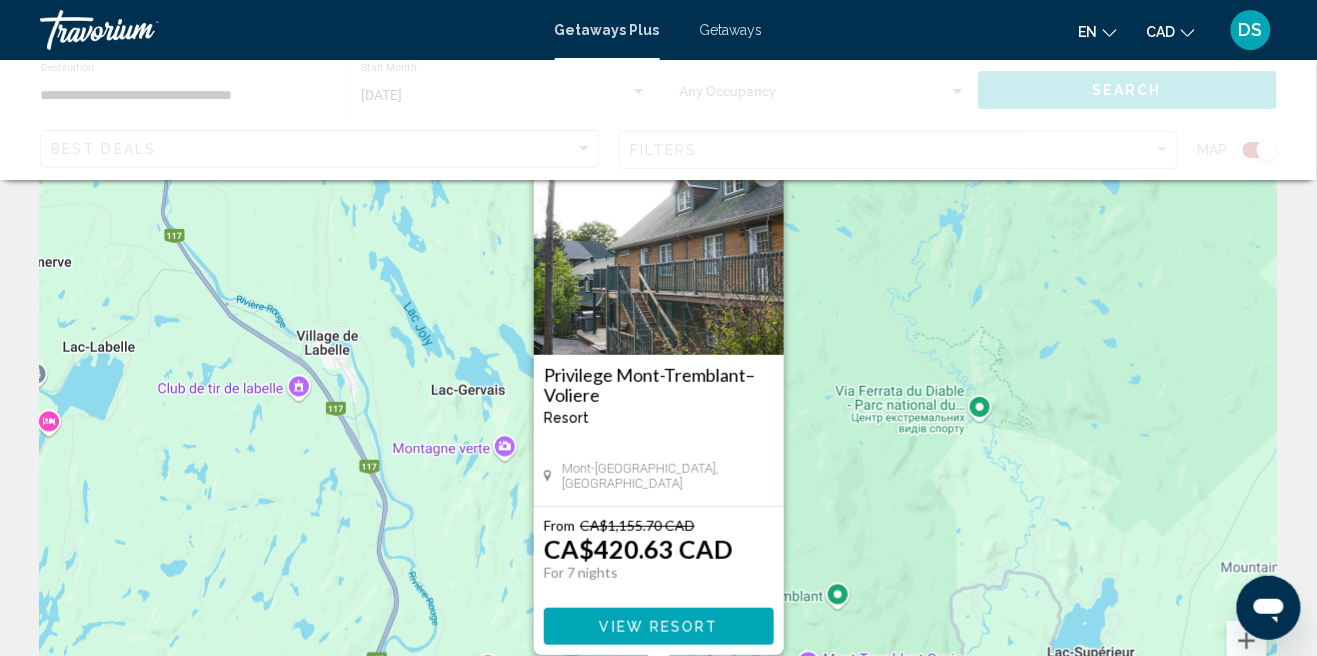 scroll, scrollTop: 0, scrollLeft: 0, axis: both 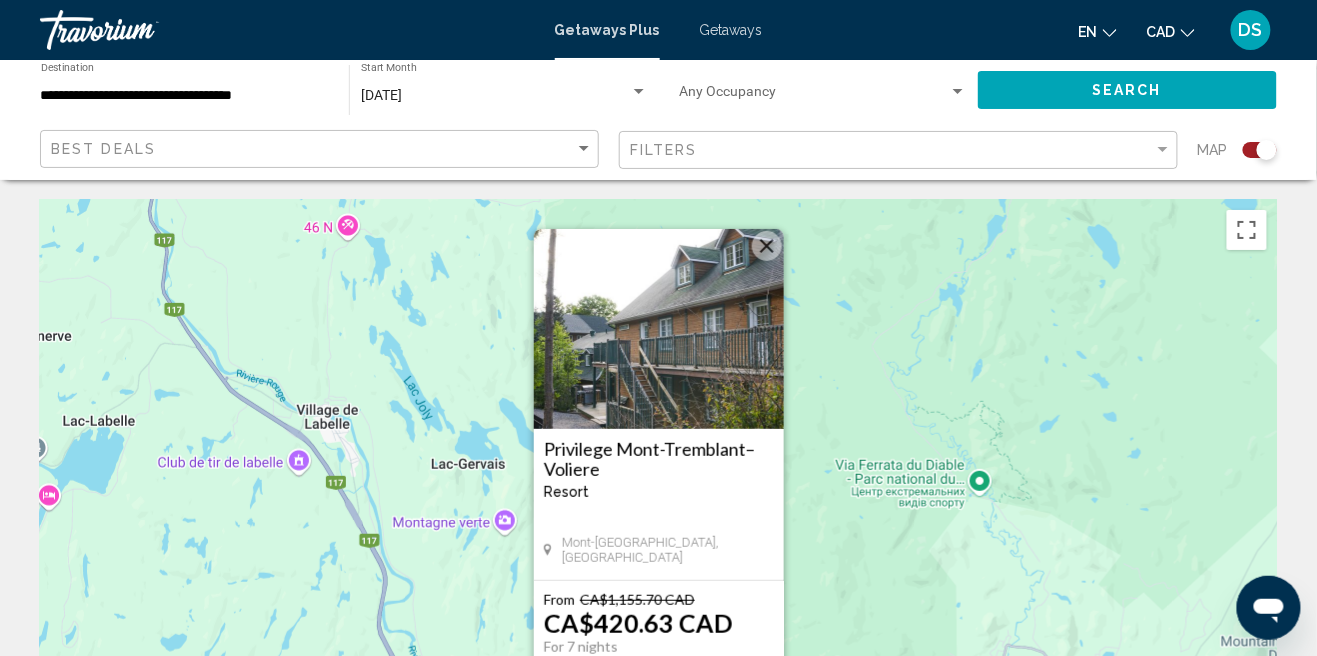 click at bounding box center [767, 246] 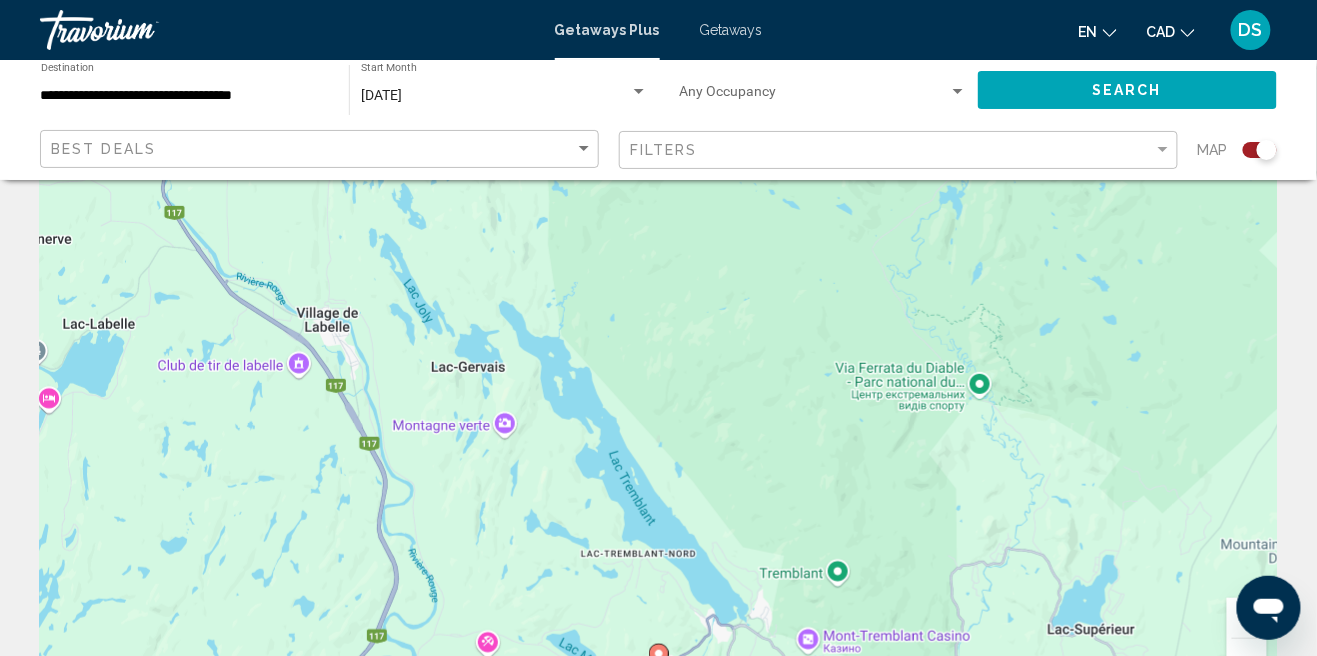 scroll, scrollTop: 97, scrollLeft: 0, axis: vertical 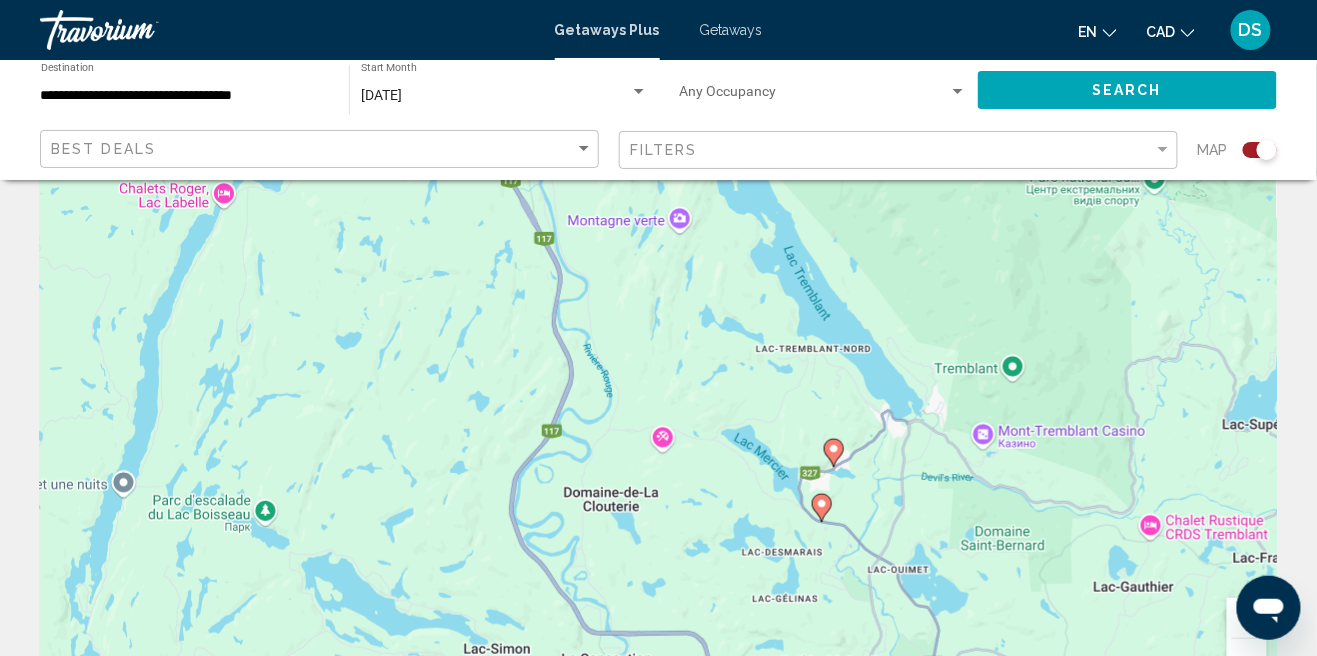 click on "Для навігації використовуйте клавіші зі стрілками. Увімкніть режим перетягування за допомогою клавіатури, натиснувши Alt + Enter. Після цього переміщуйте маркер, використовуючи клавіші зі стрілками. Щоб завершити, натисніть клавішу Enter. Щоб скасувати, натисніть Escape." at bounding box center (658, 403) 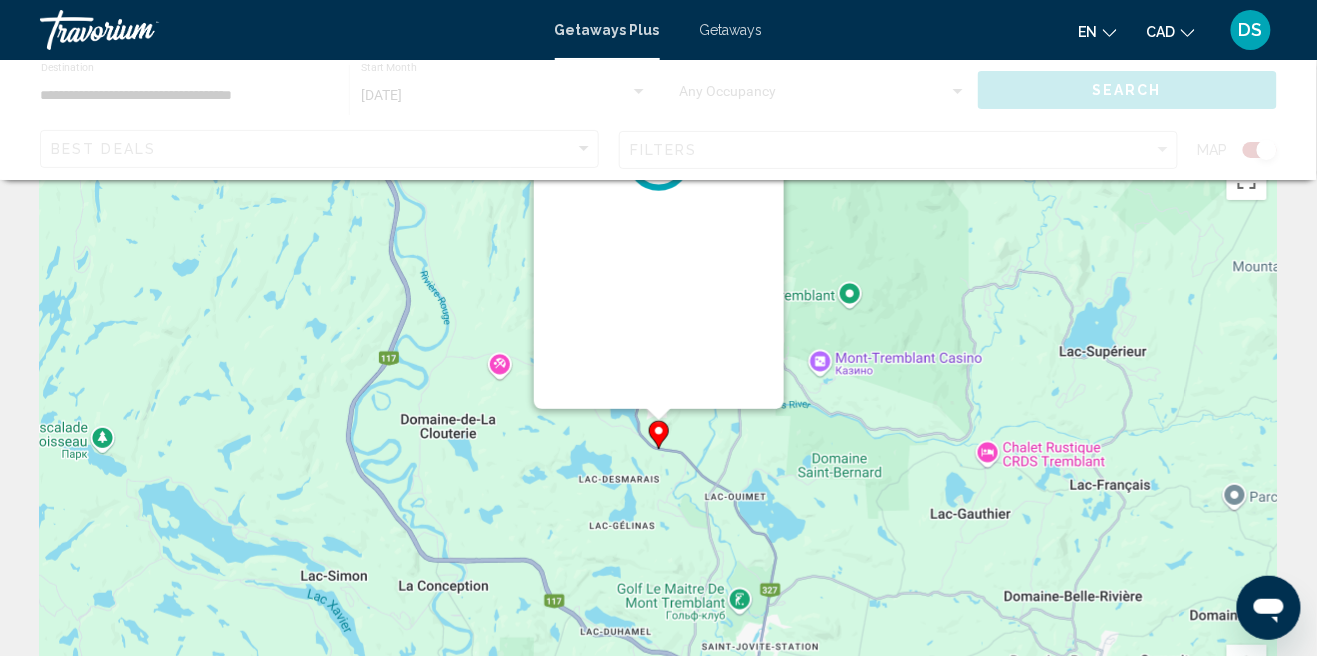scroll, scrollTop: 0, scrollLeft: 0, axis: both 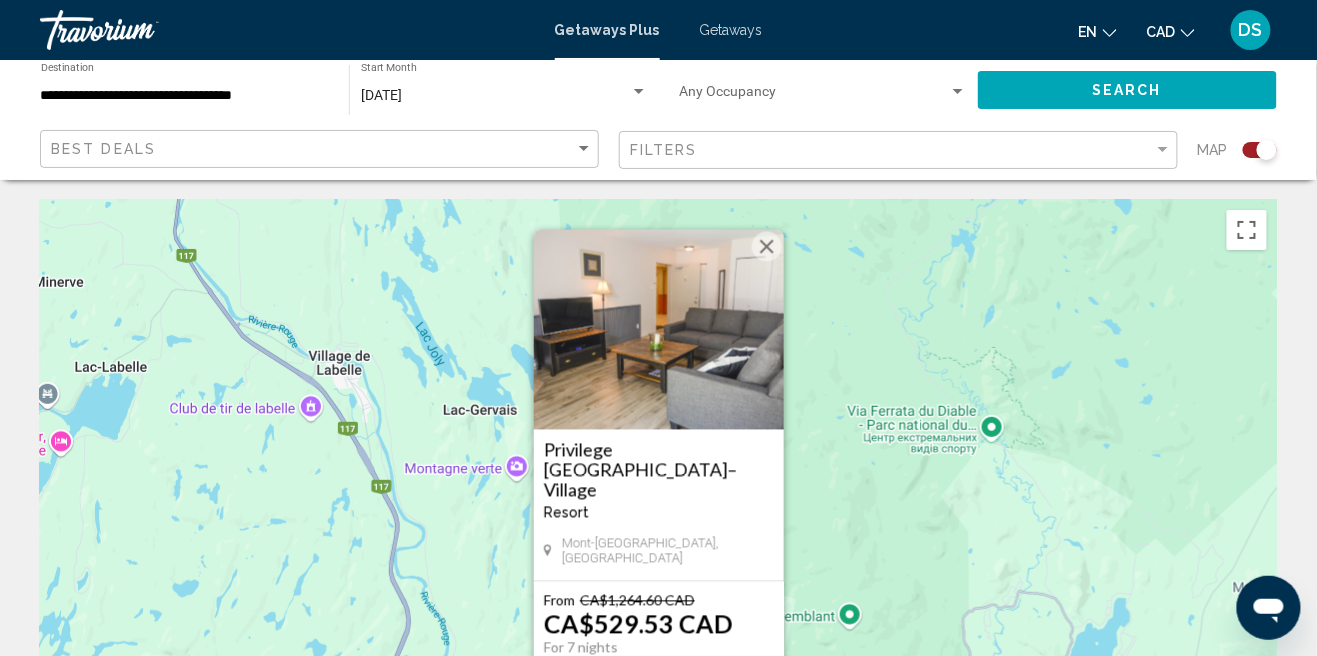 click on "View Resort" at bounding box center (659, 701) 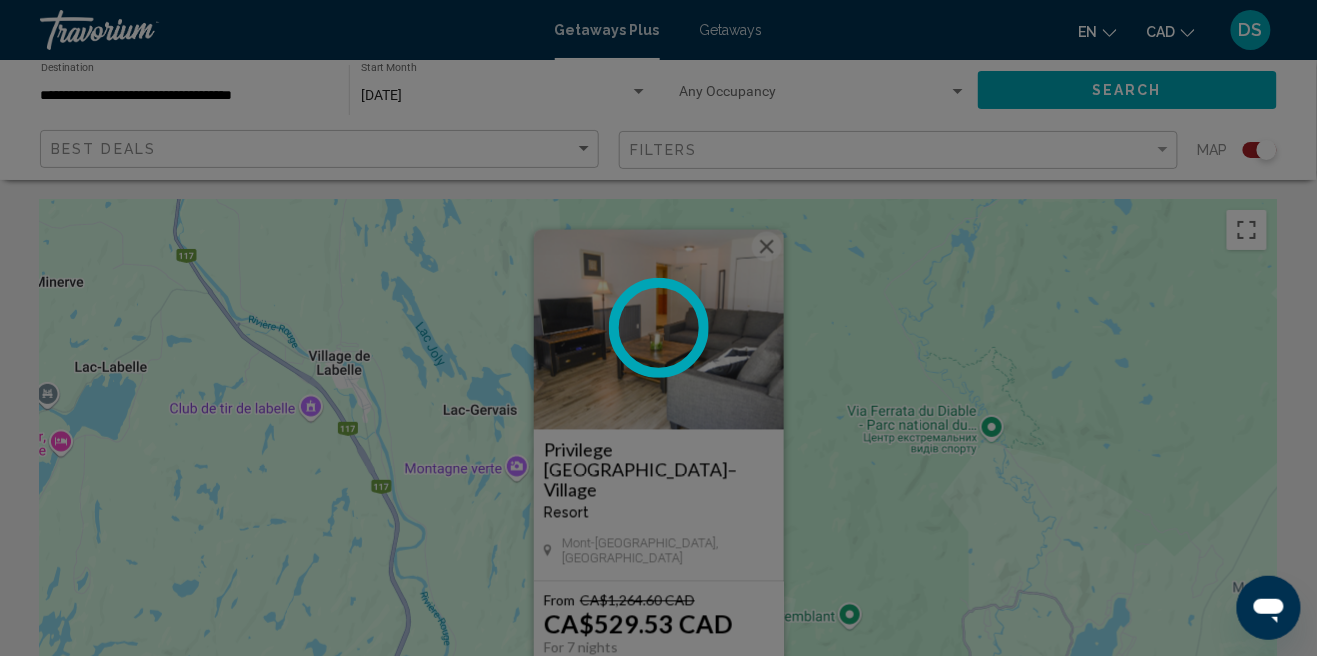 scroll, scrollTop: 159, scrollLeft: 0, axis: vertical 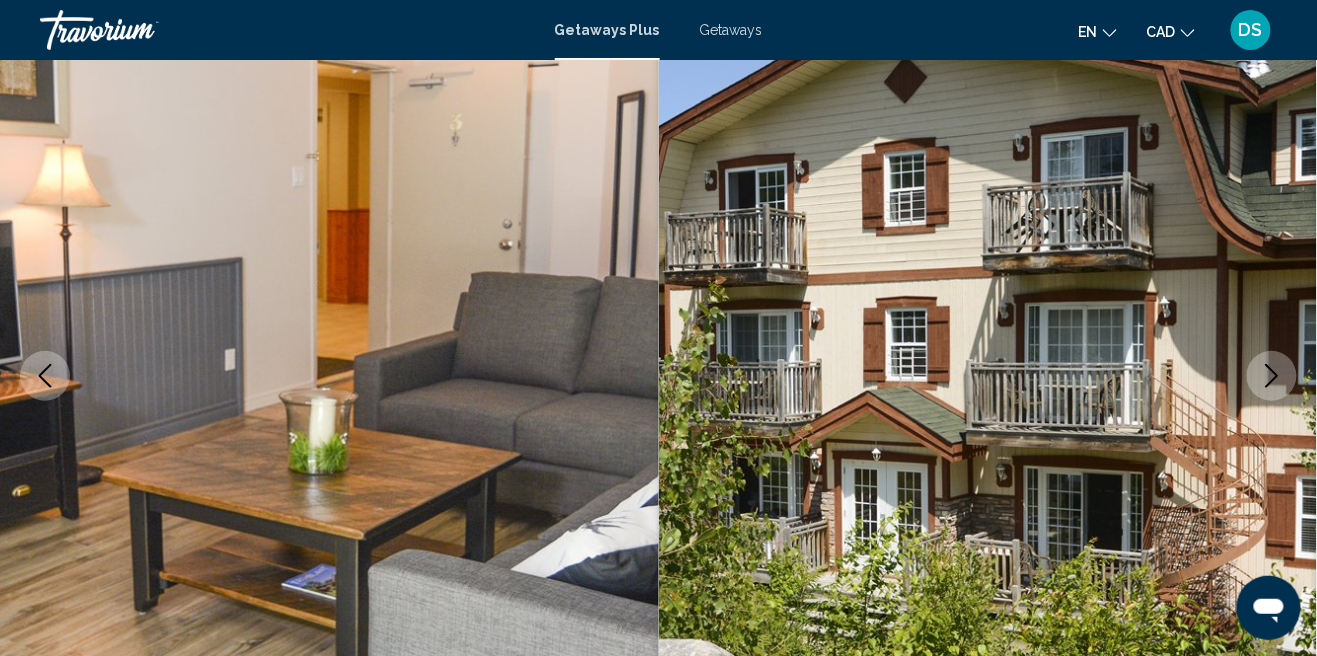 click at bounding box center [1272, 376] 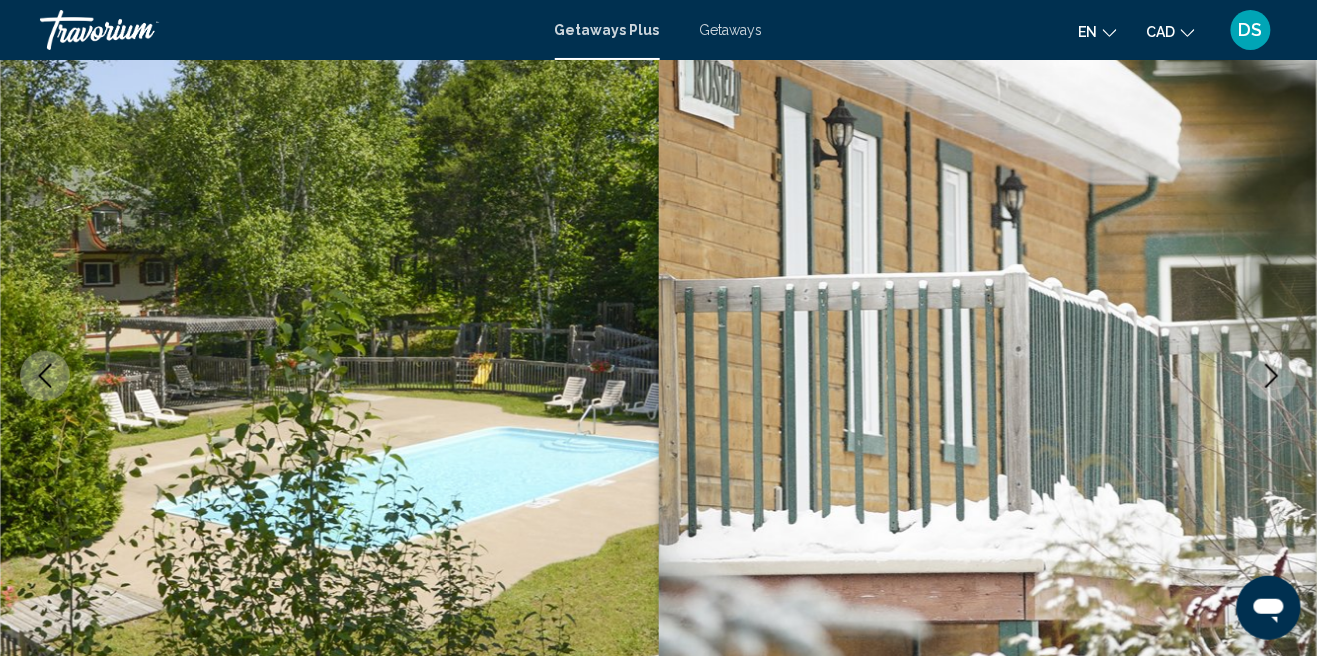 click 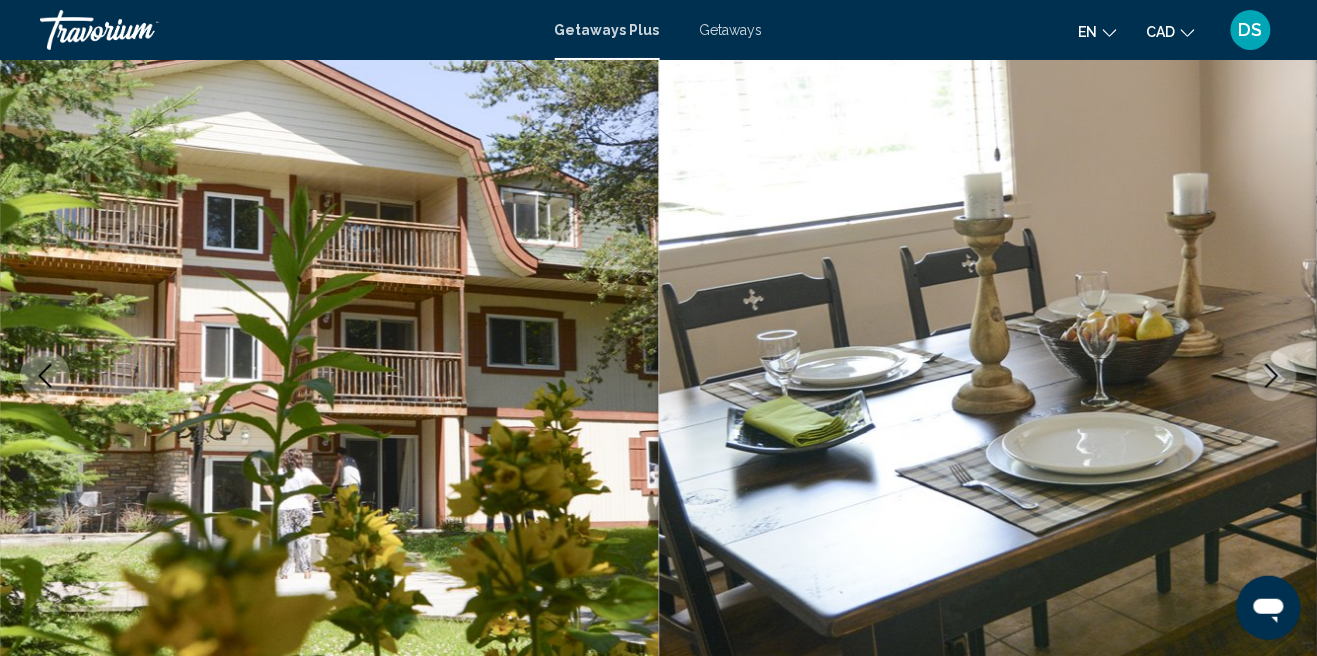 click 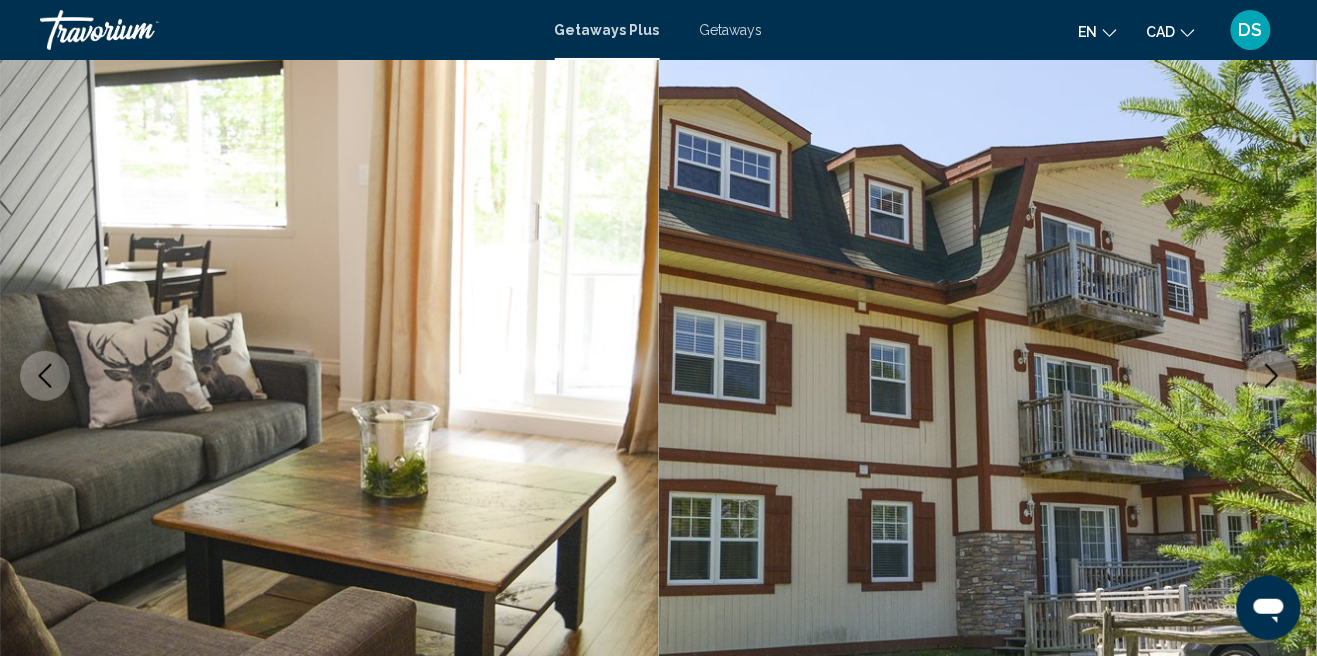 click 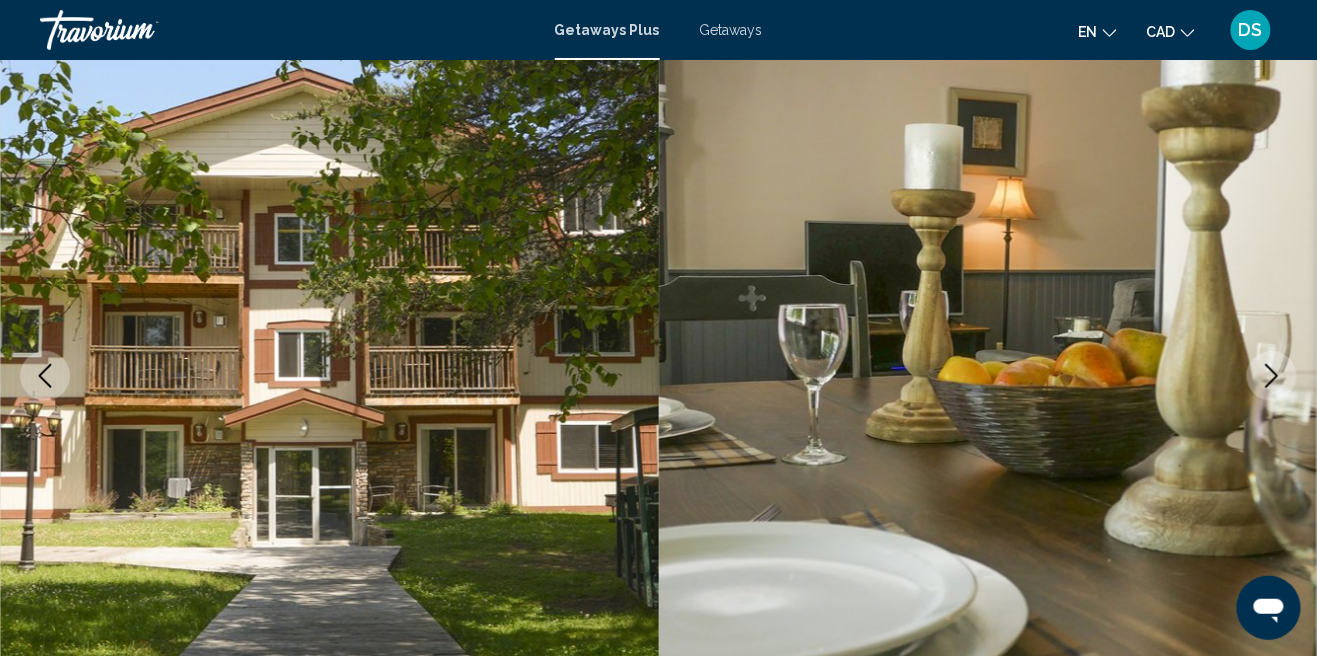 click 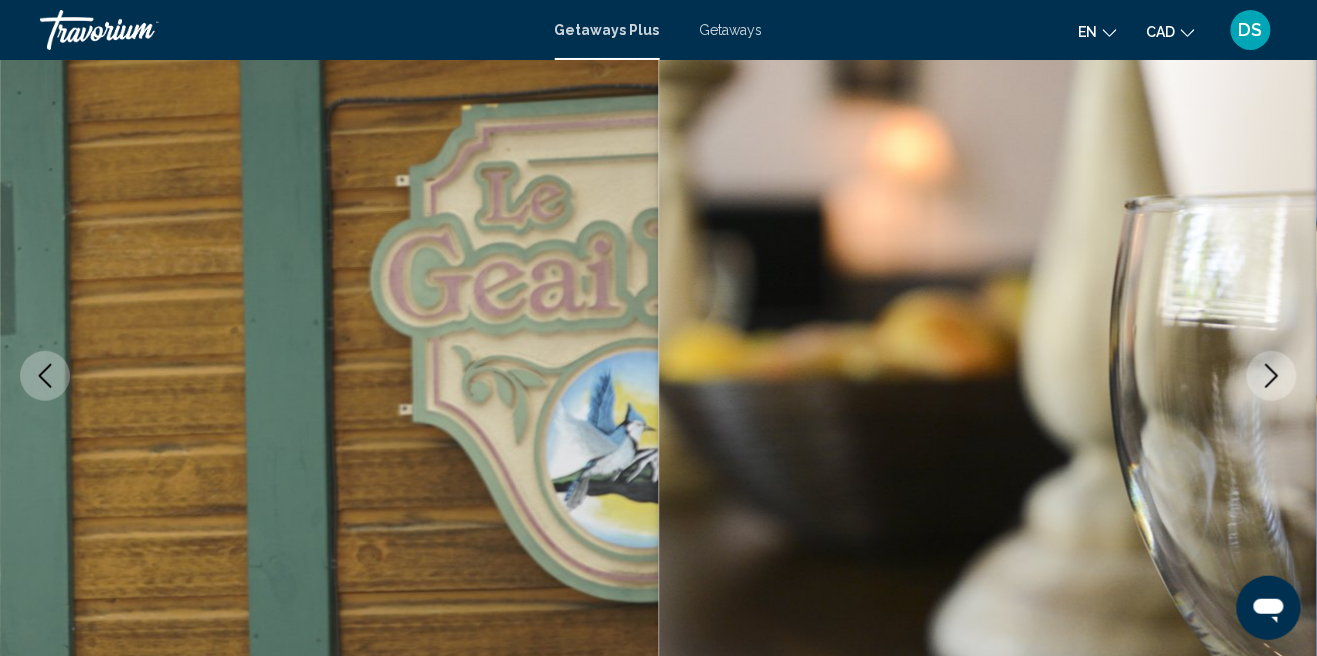 click 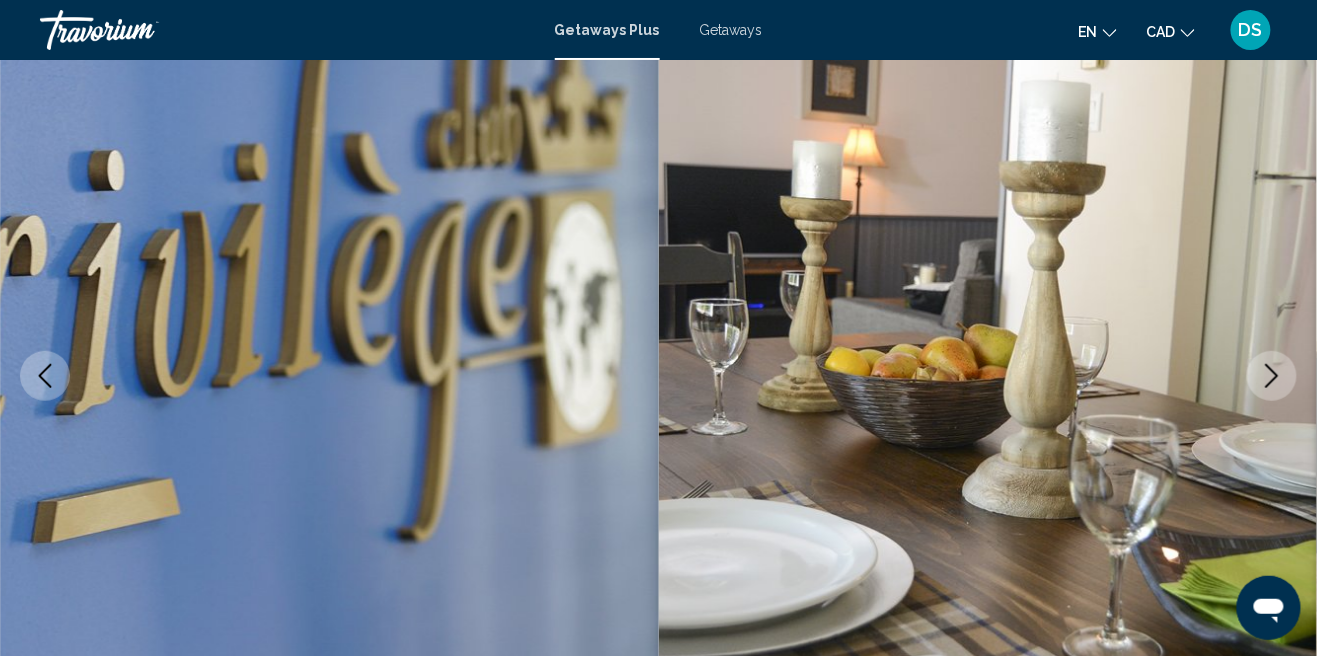 click 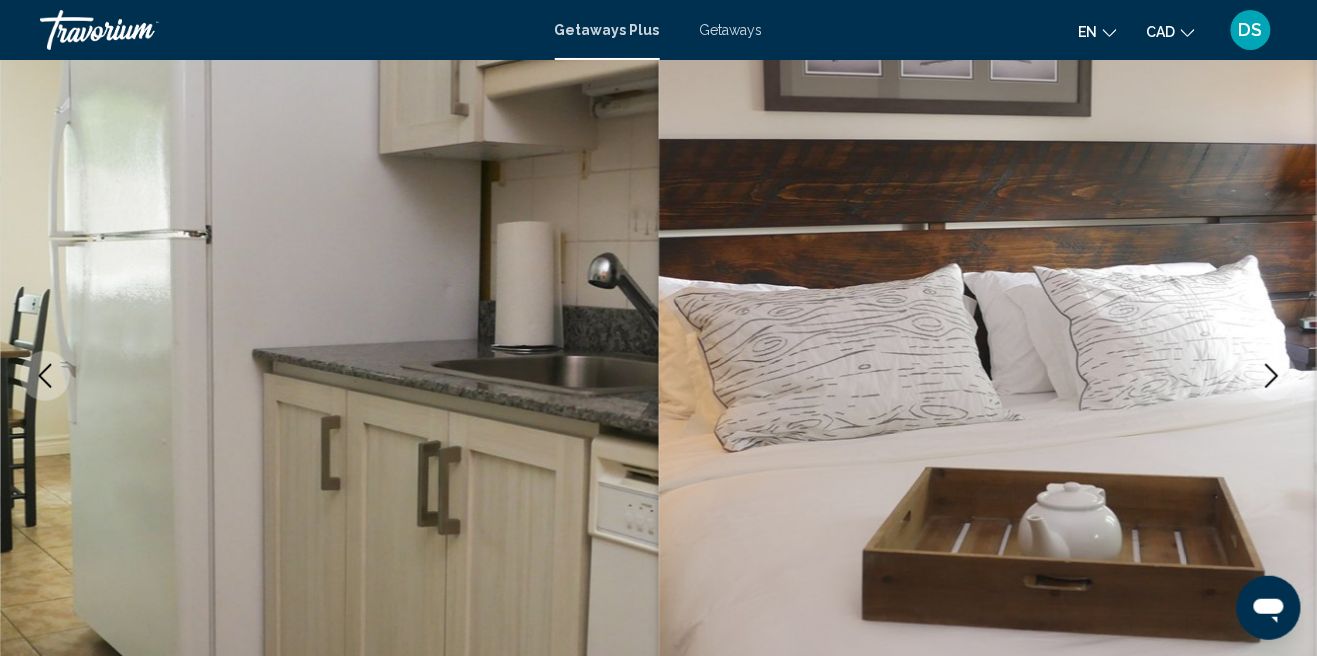 click 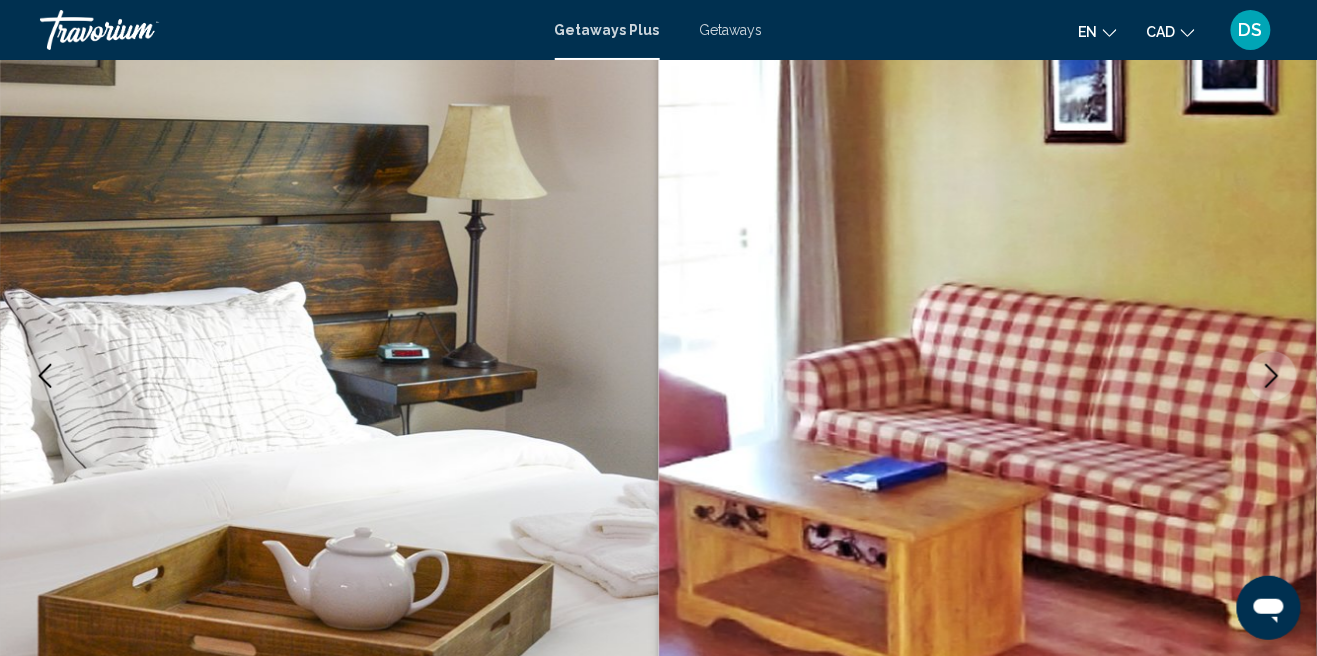 click 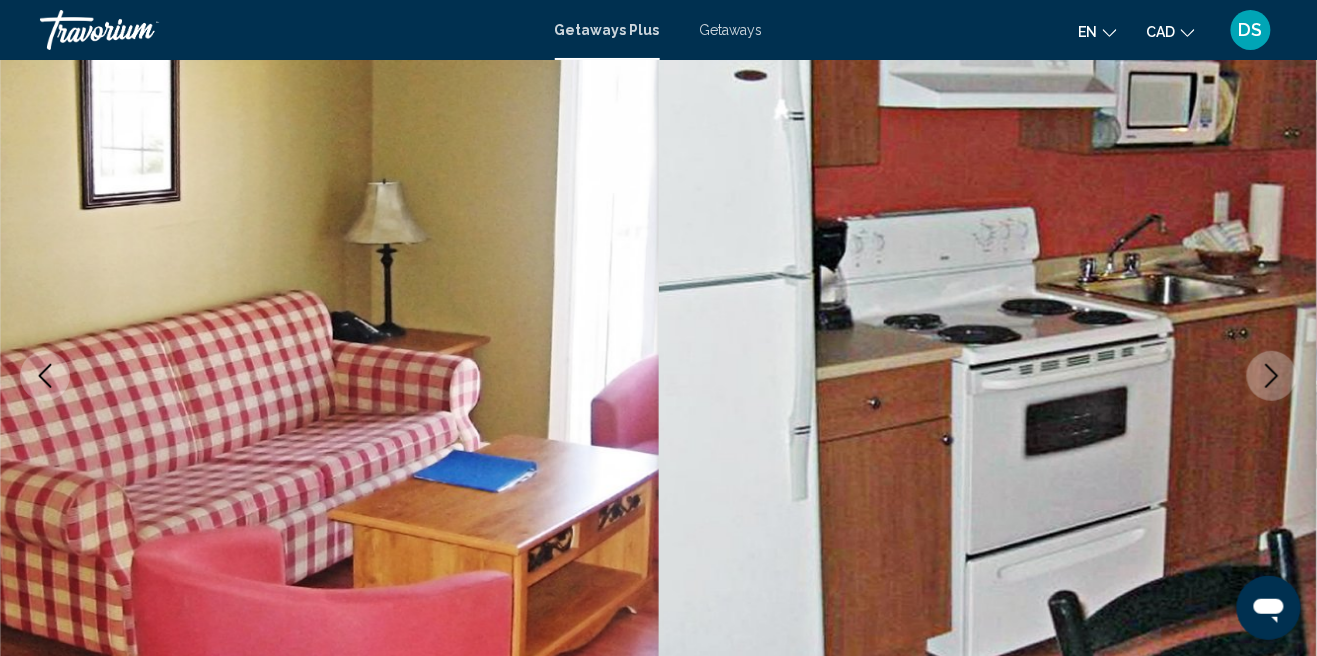 click 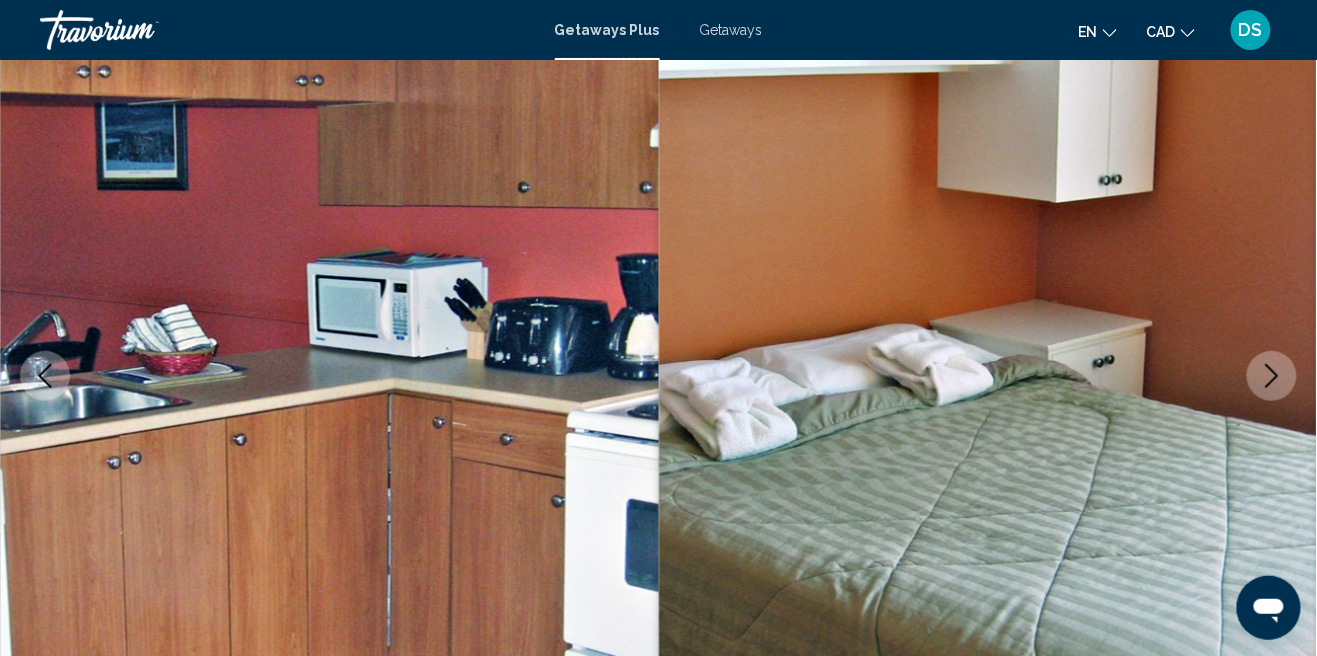click 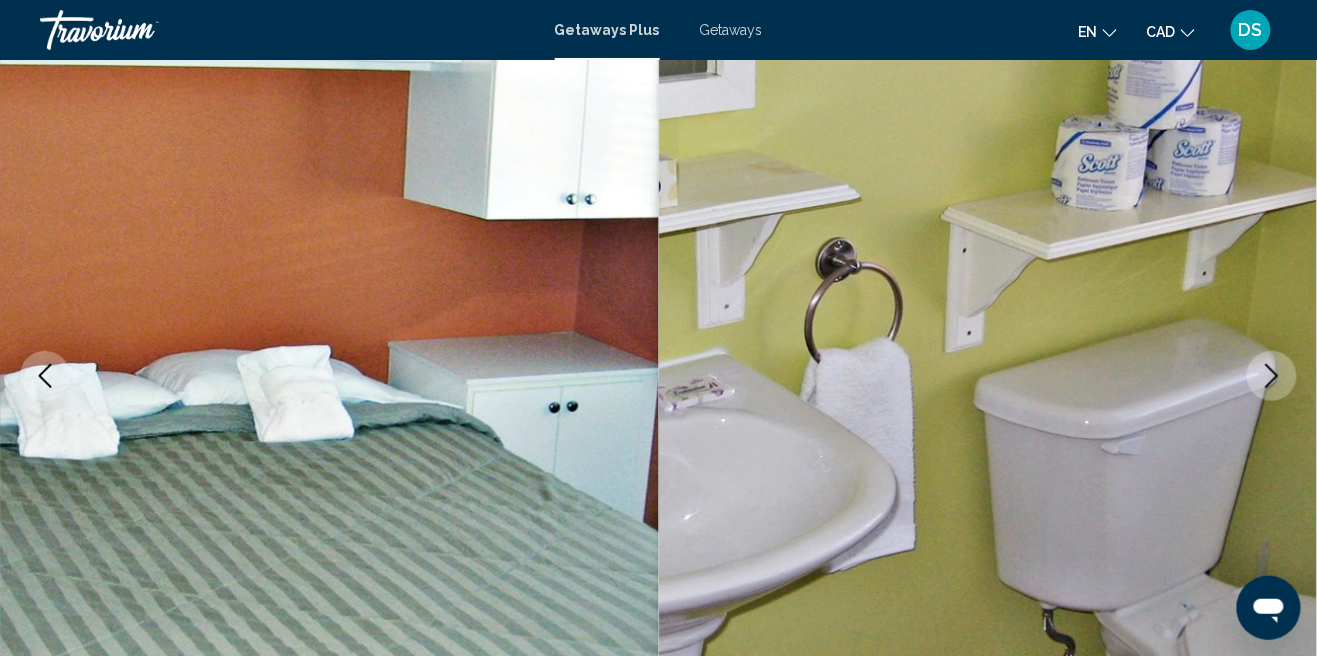 click 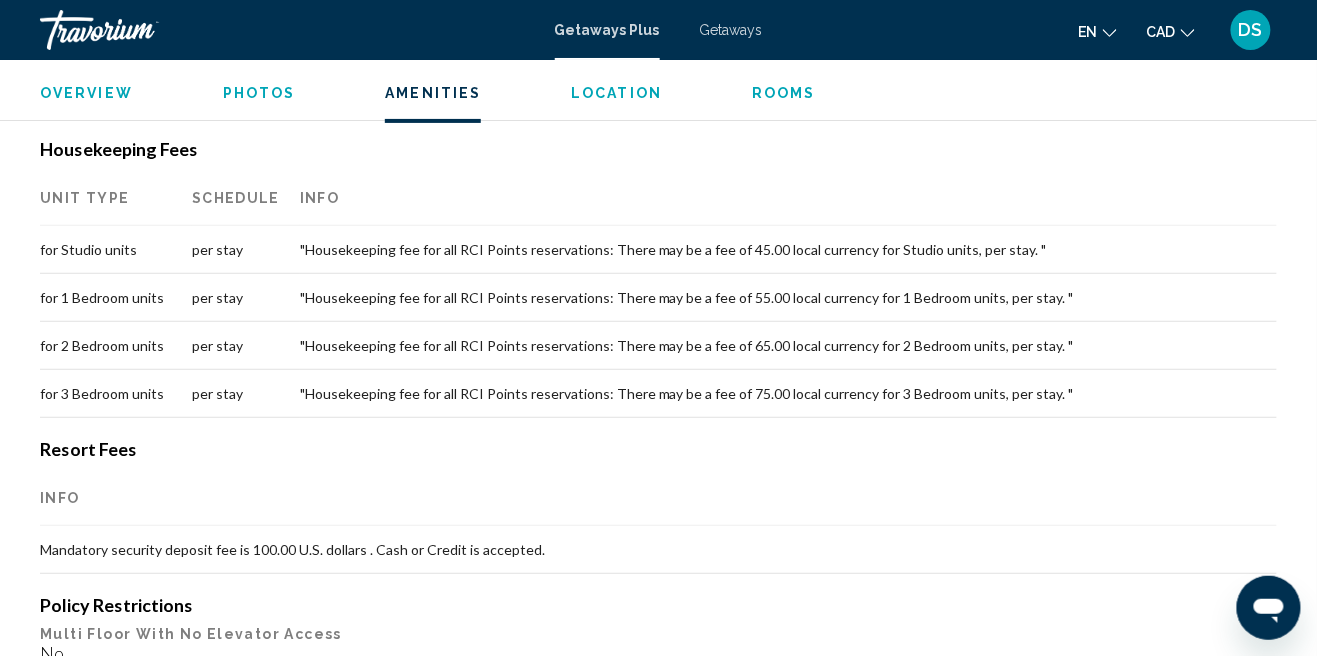scroll, scrollTop: 2091, scrollLeft: 0, axis: vertical 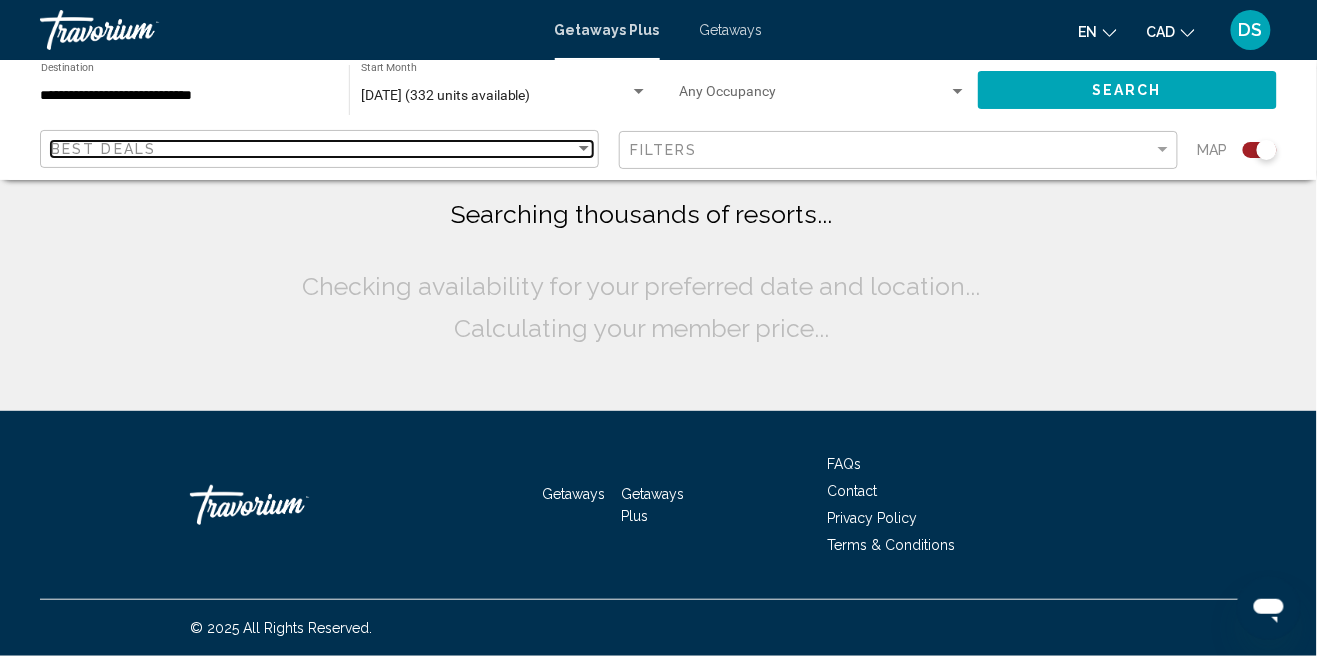 click on "Best Deals" at bounding box center [313, 149] 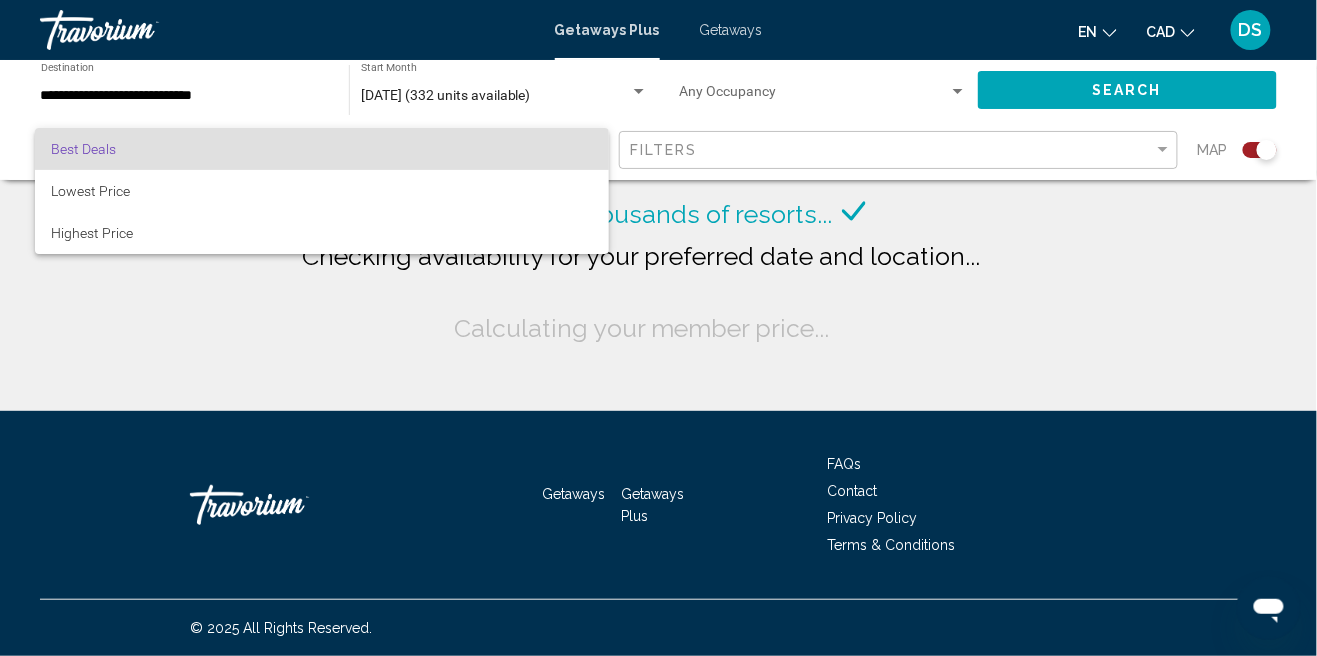 click at bounding box center (658, 328) 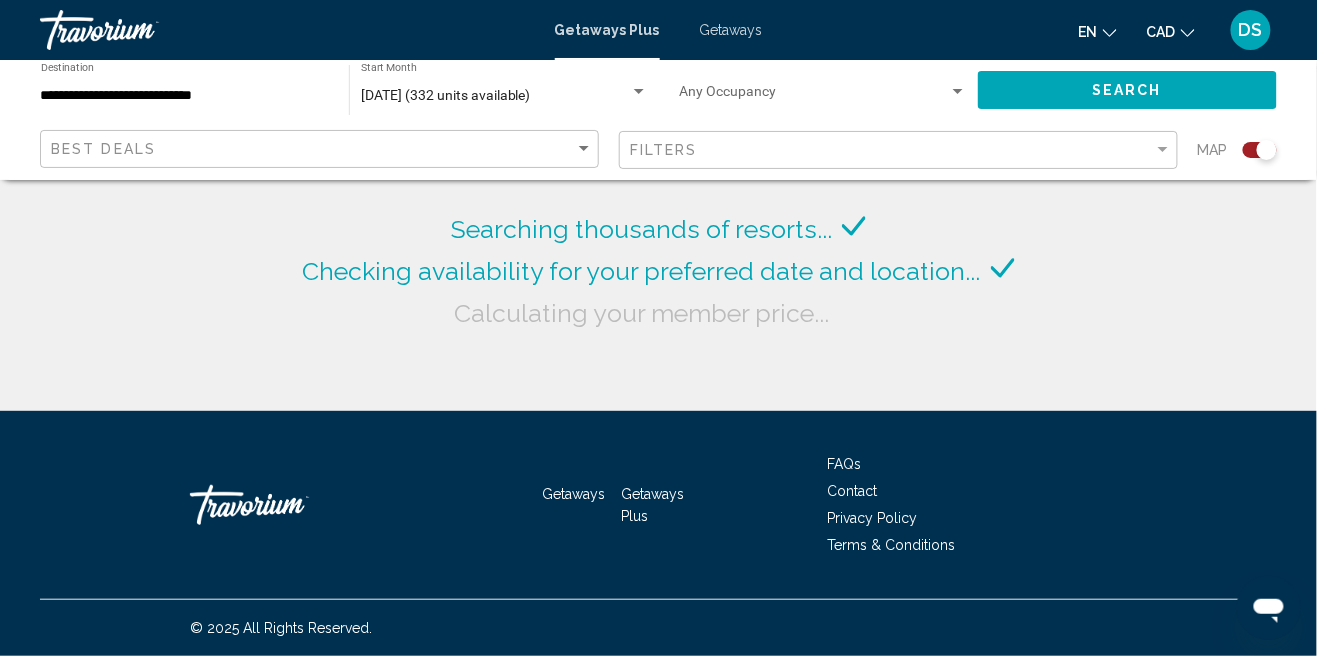 click on "**********" 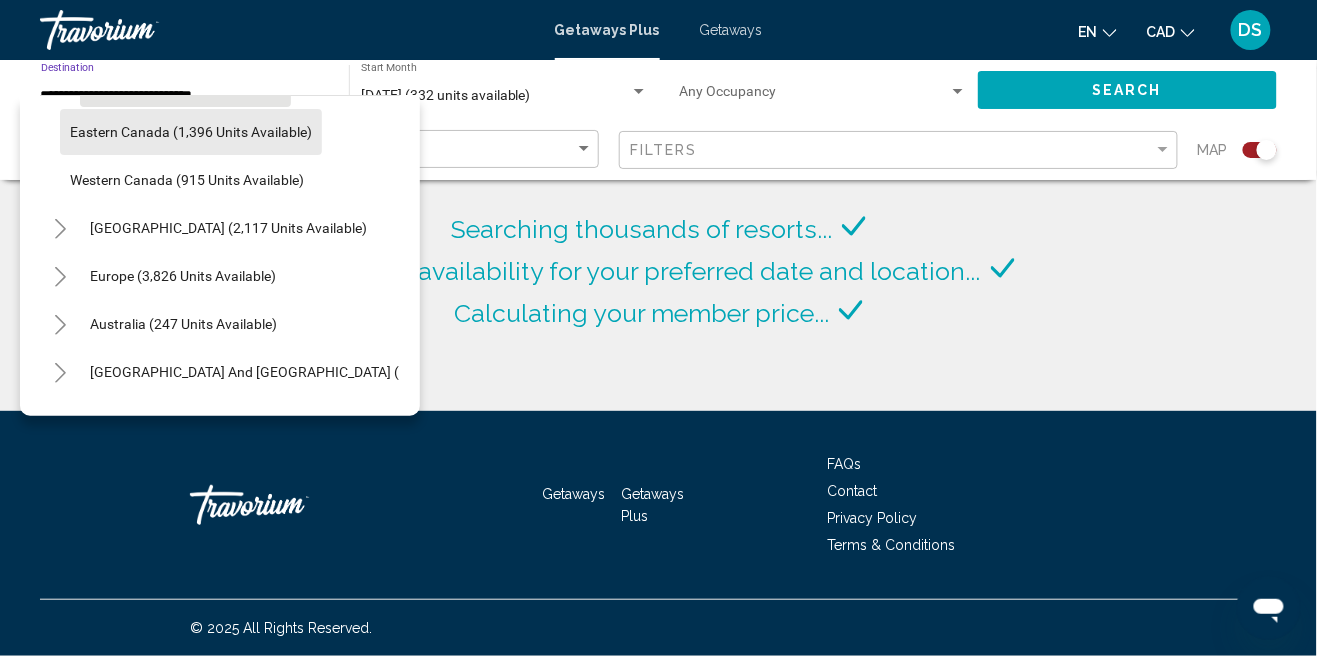 scroll, scrollTop: 213, scrollLeft: 0, axis: vertical 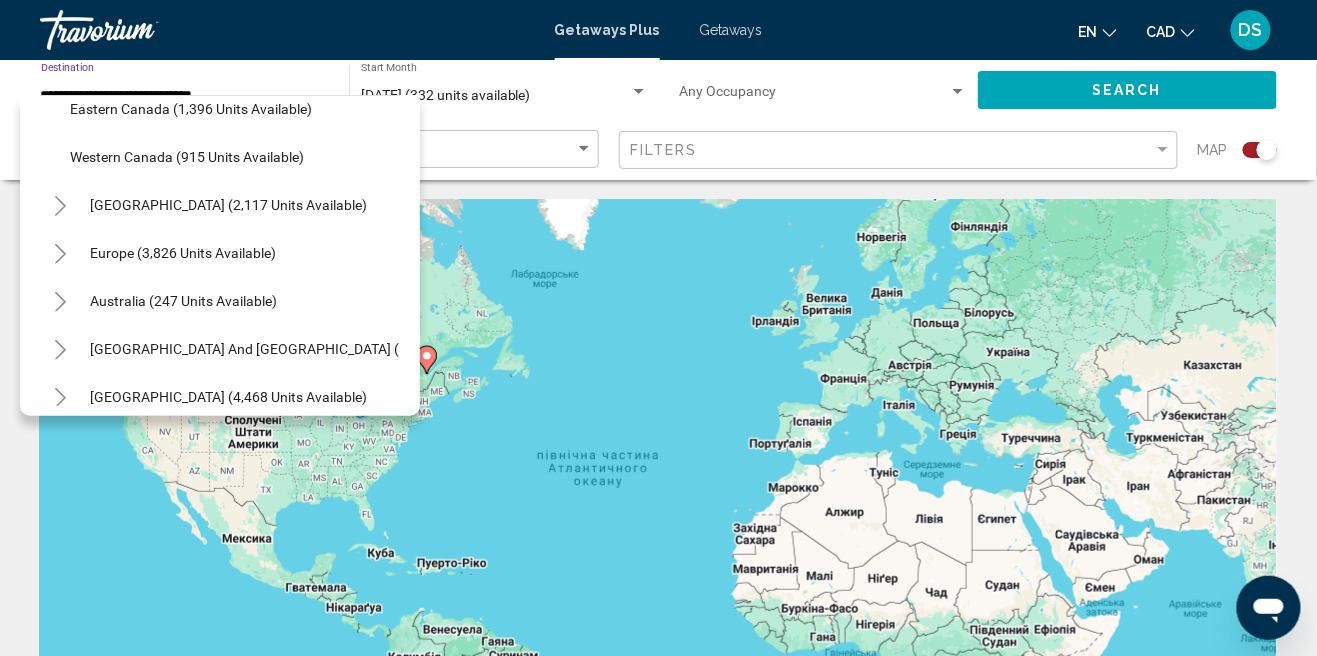 click on "[GEOGRAPHIC_DATA] (2,117 units available)" at bounding box center (183, 253) 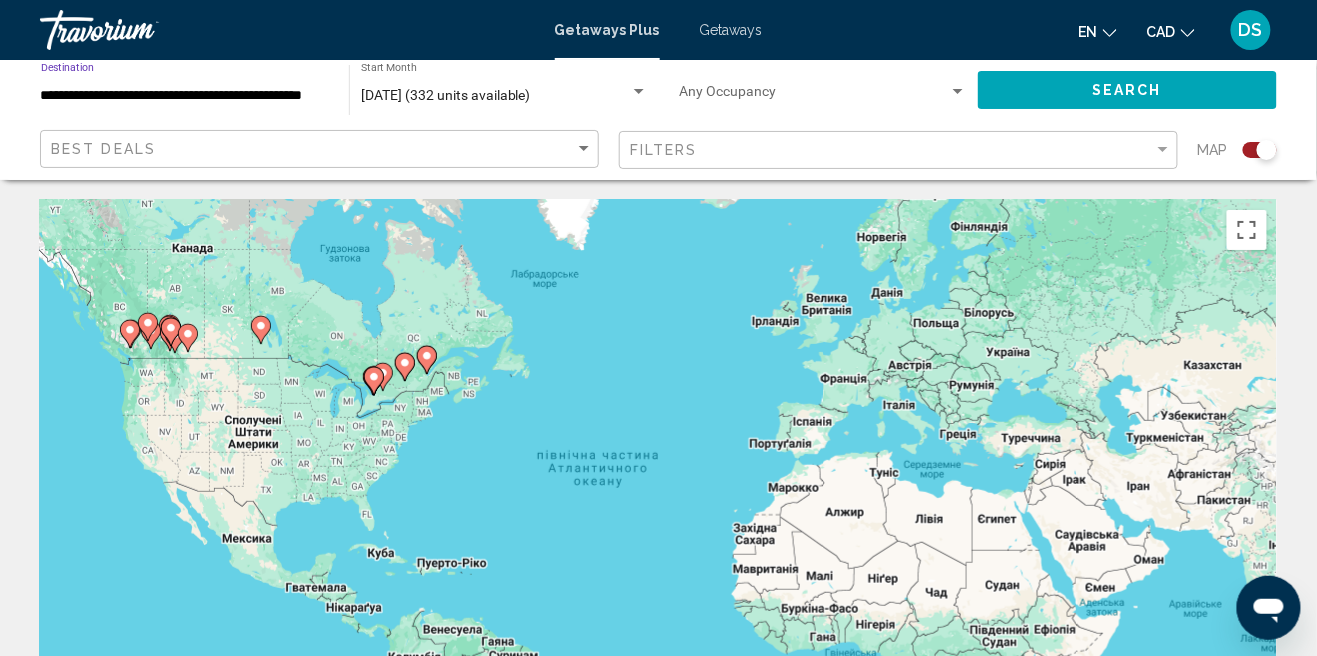 click on "Search" 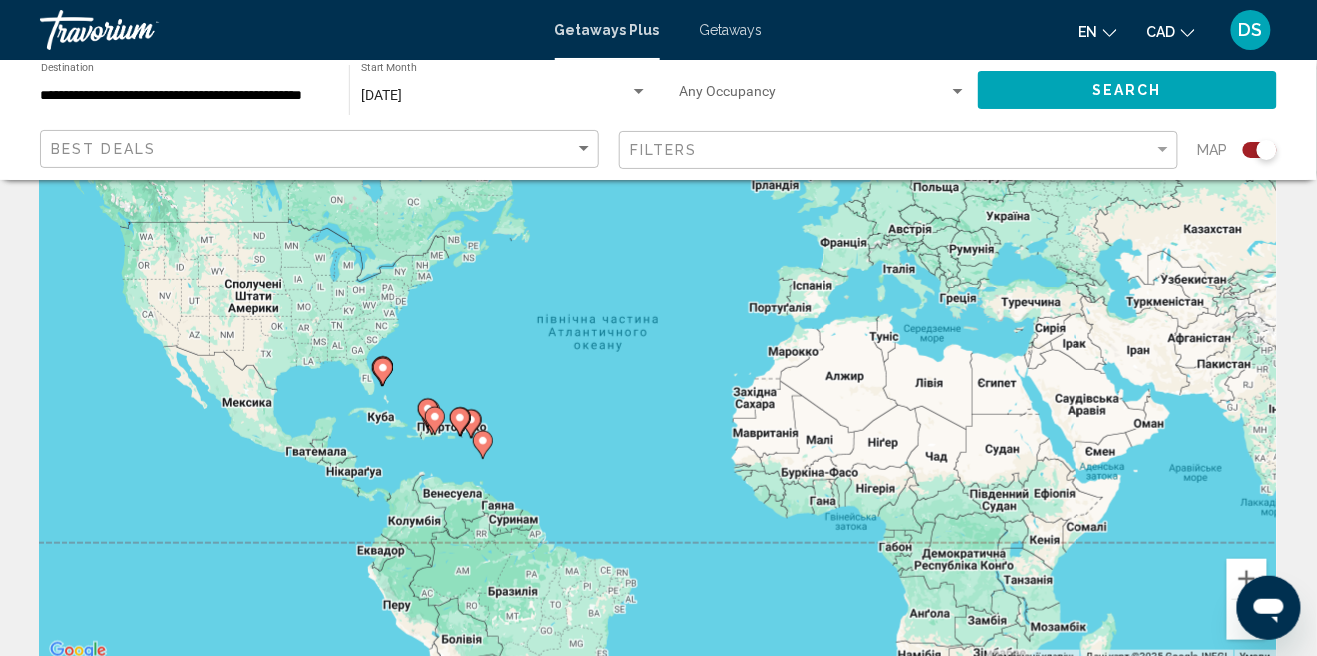 scroll, scrollTop: 136, scrollLeft: 0, axis: vertical 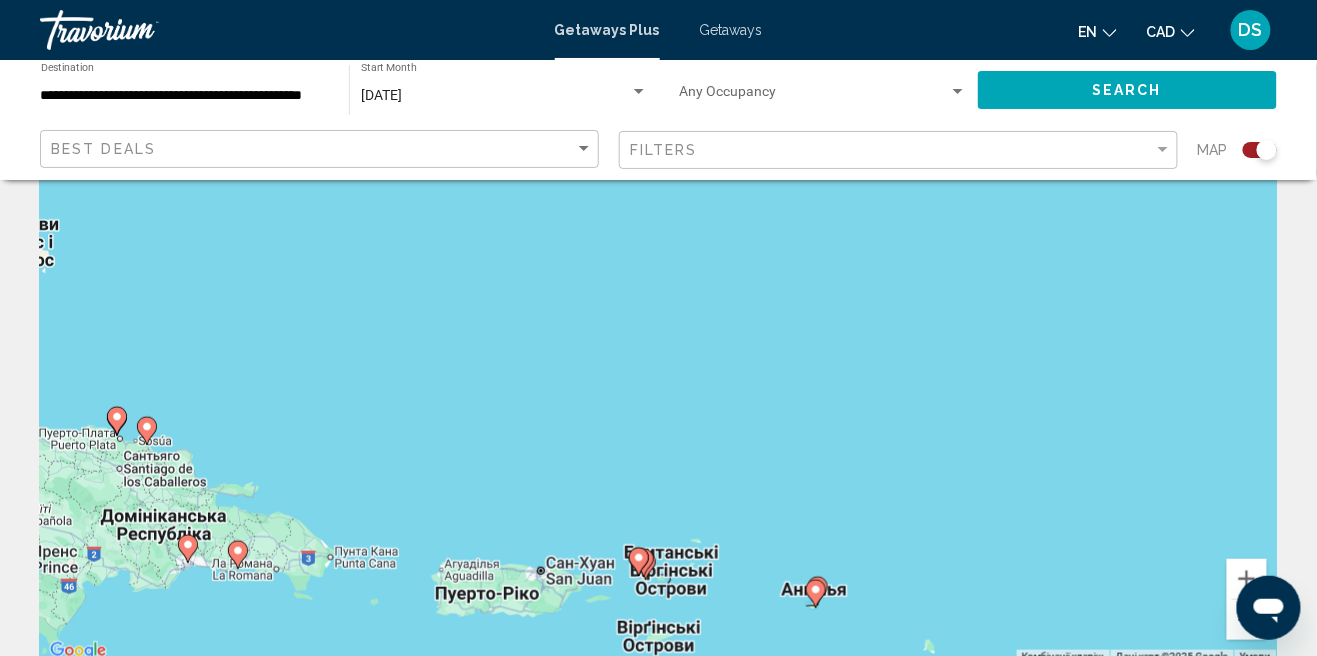 click on "Для навігації використовуйте клавіші зі стрілками. Увімкніть режим перетягування за допомогою клавіатури, натиснувши Alt + Enter. Після цього переміщуйте маркер, використовуючи клавіші зі стрілками. Щоб завершити, натисніть клавішу Enter. Щоб скасувати, натисніть Escape." at bounding box center [658, 364] 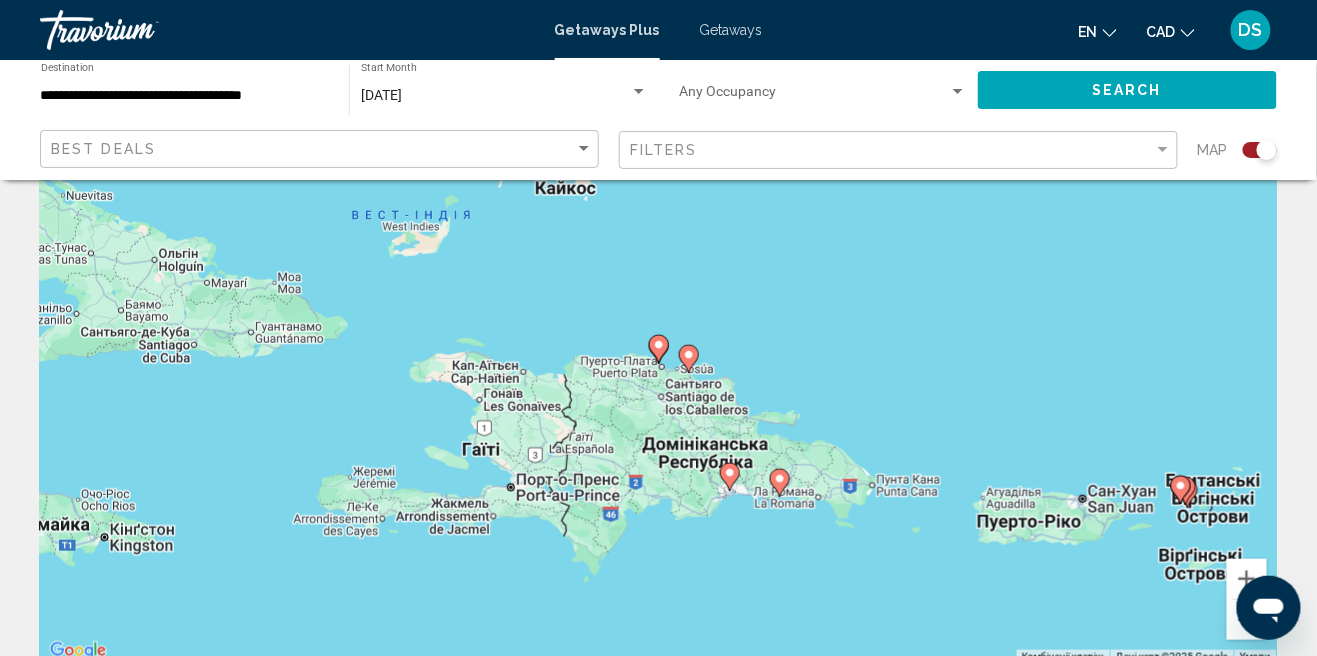 click on "Для навігації використовуйте клавіші зі стрілками. Увімкніть режим перетягування за допомогою клавіатури, натиснувши Alt + Enter. Після цього переміщуйте маркер, використовуючи клавіші зі стрілками. Щоб завершити, натисніть клавішу Enter. Щоб скасувати, натисніть Escape." at bounding box center (658, 364) 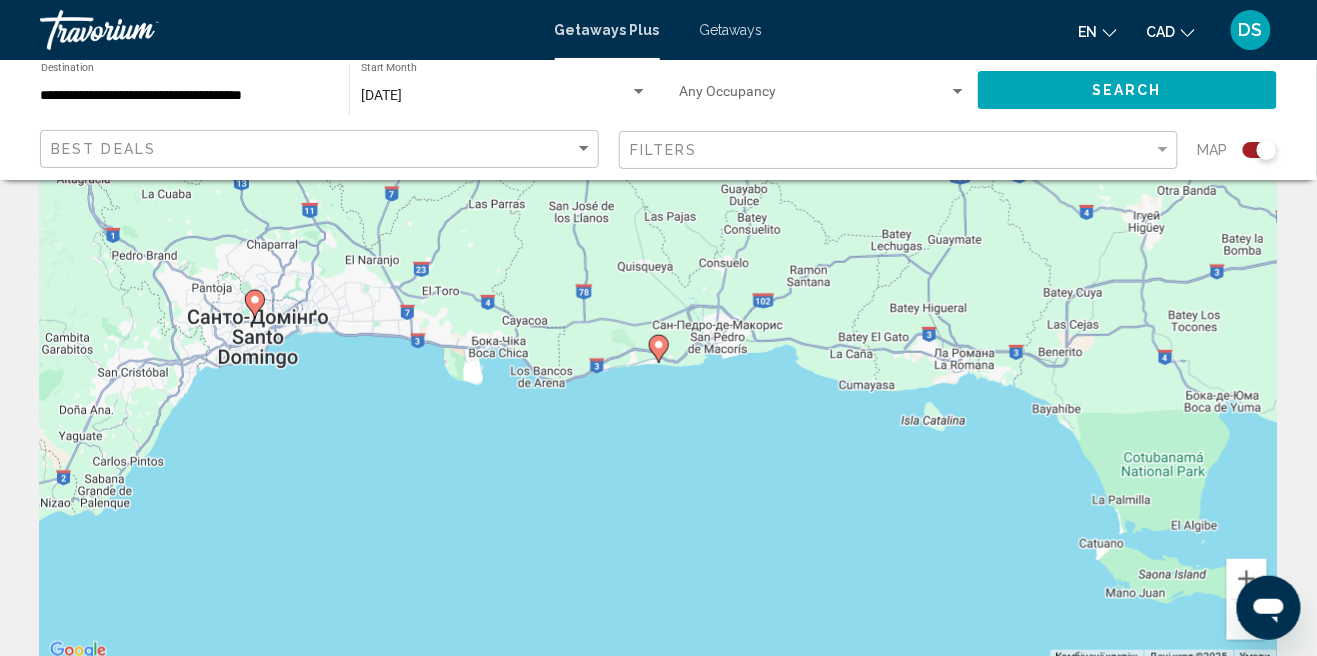 click 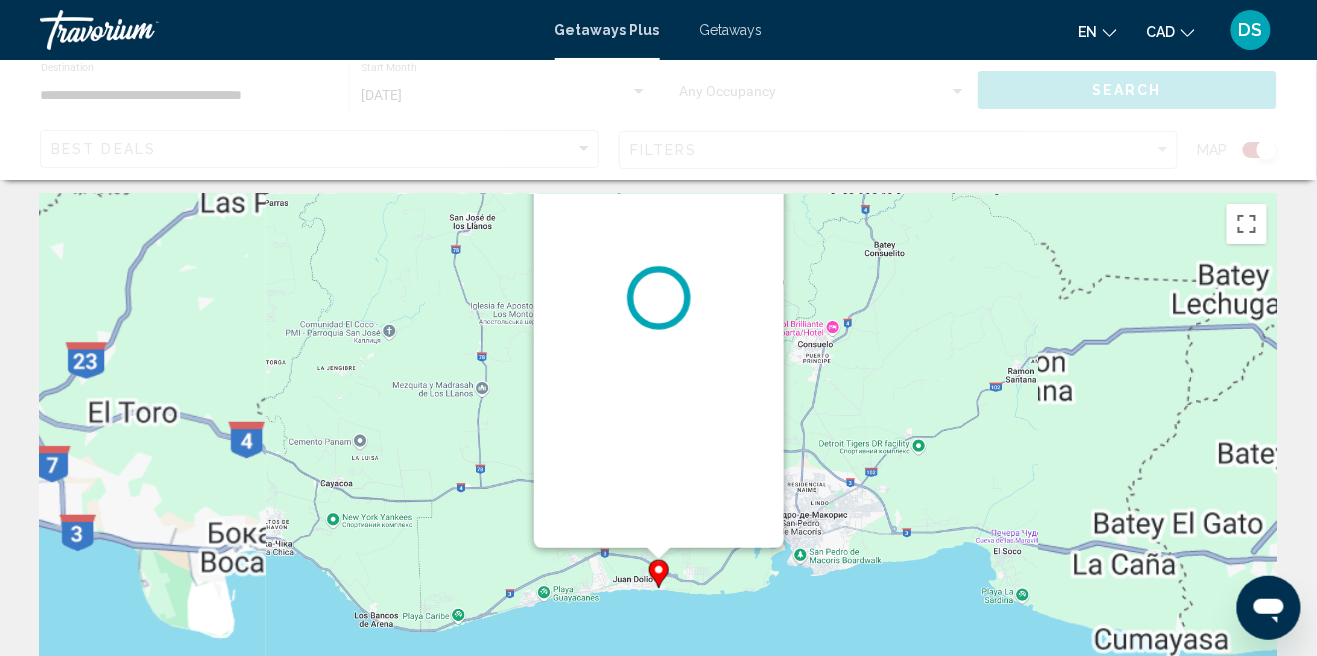 scroll, scrollTop: 0, scrollLeft: 0, axis: both 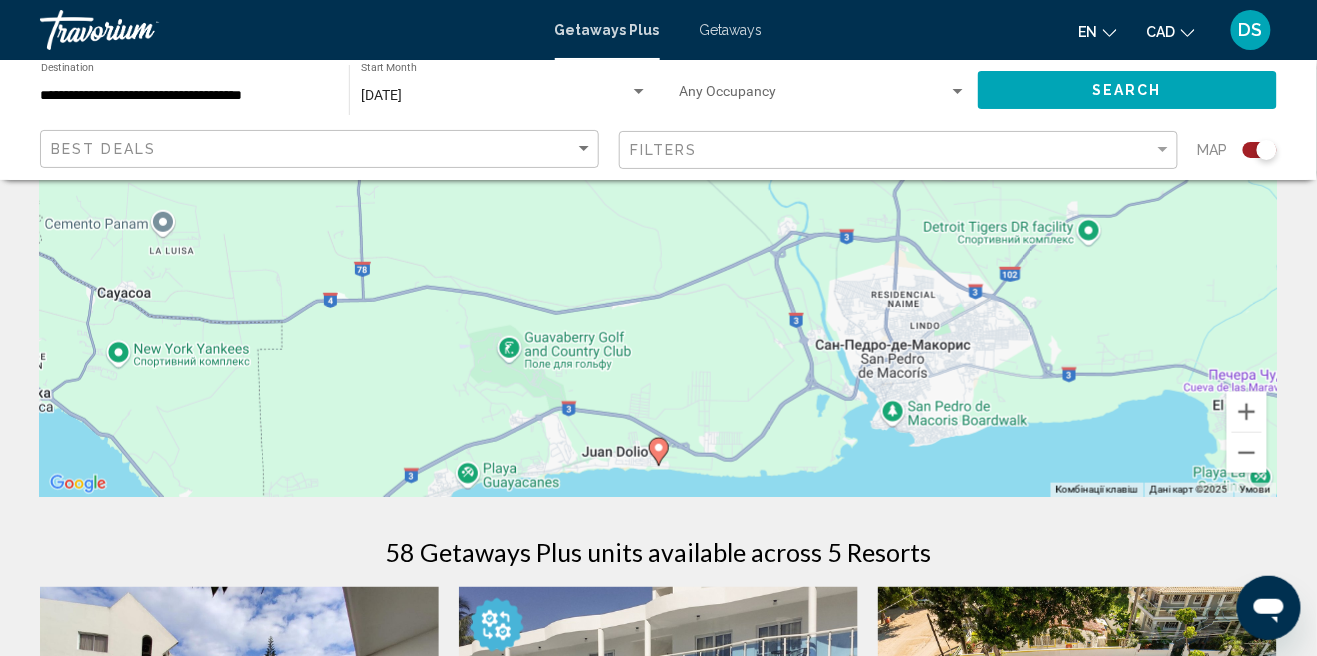 click 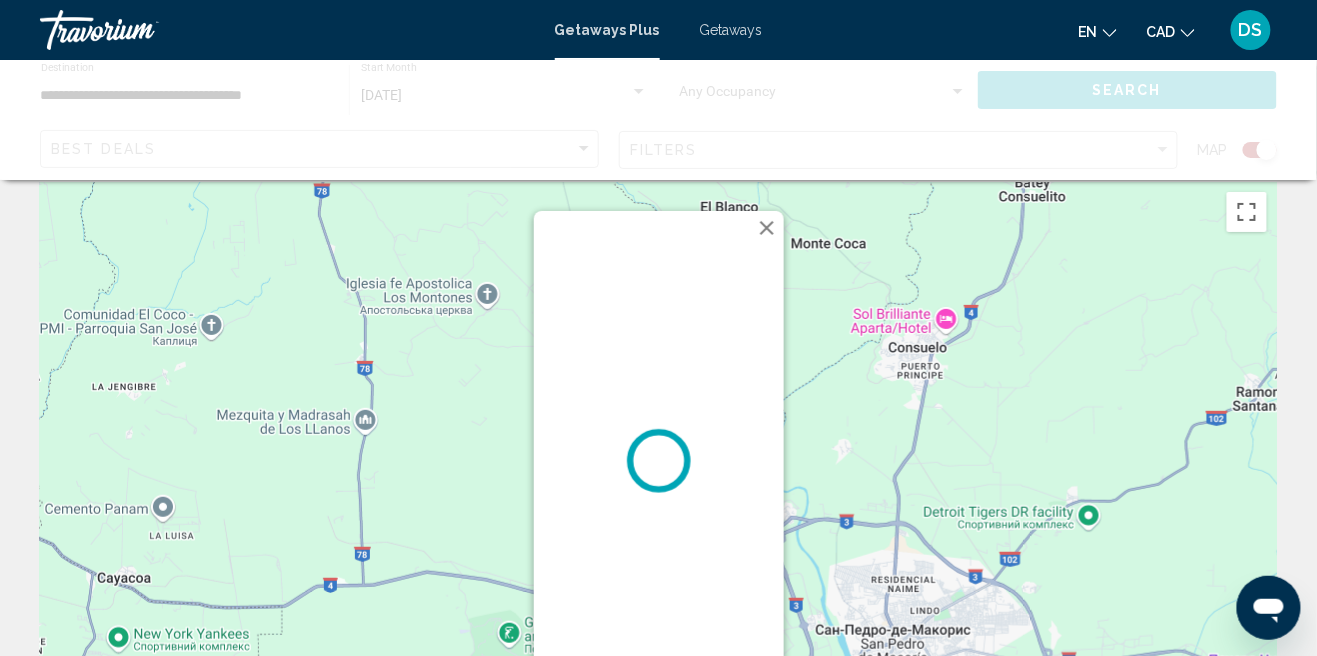 scroll, scrollTop: 0, scrollLeft: 0, axis: both 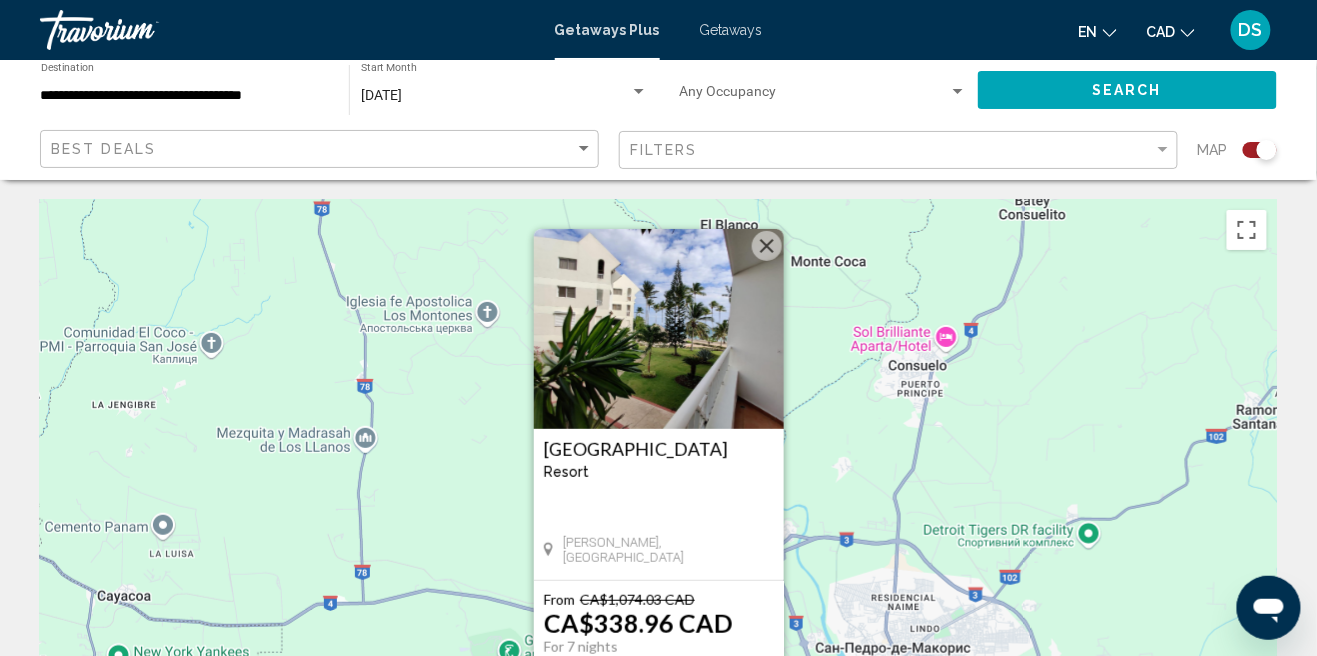 click at bounding box center [659, 329] 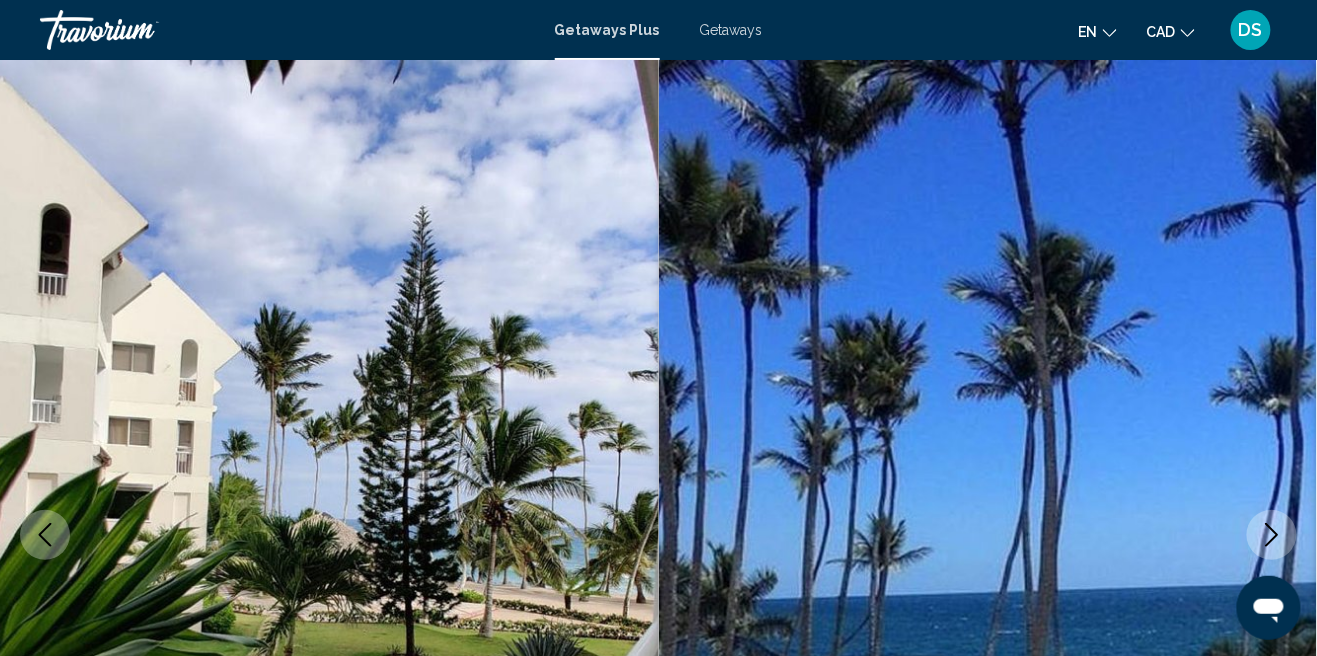 scroll, scrollTop: 159, scrollLeft: 0, axis: vertical 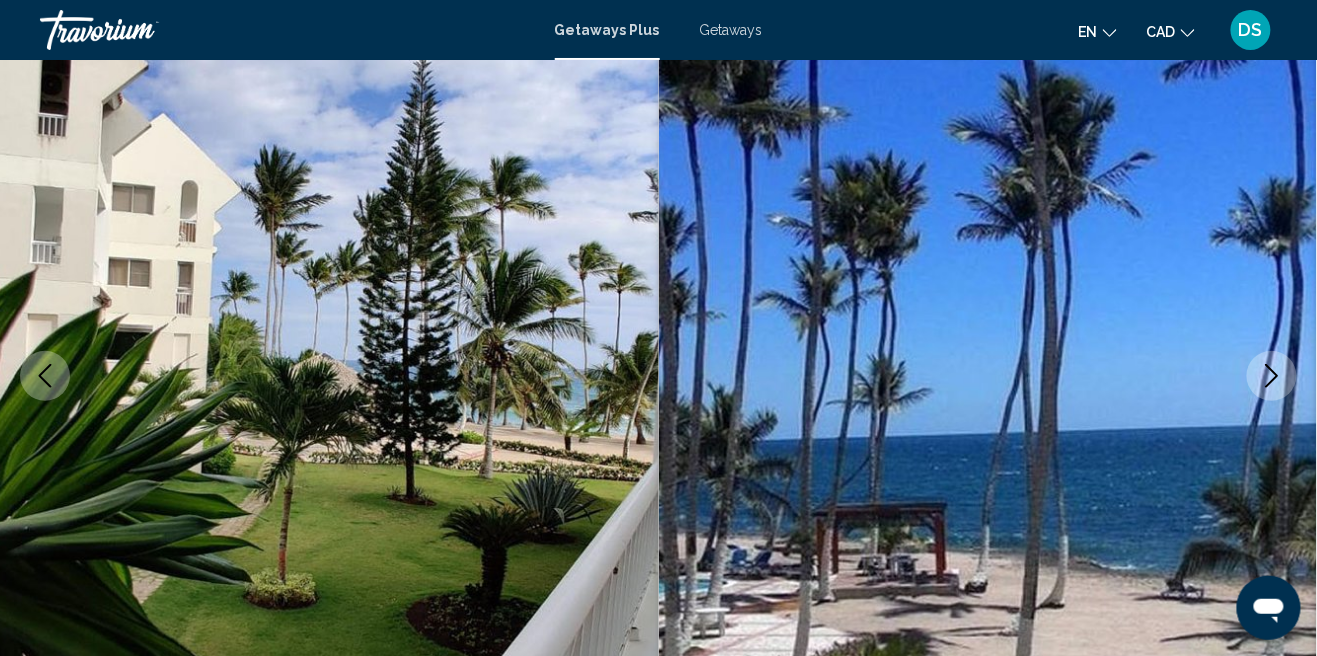 click 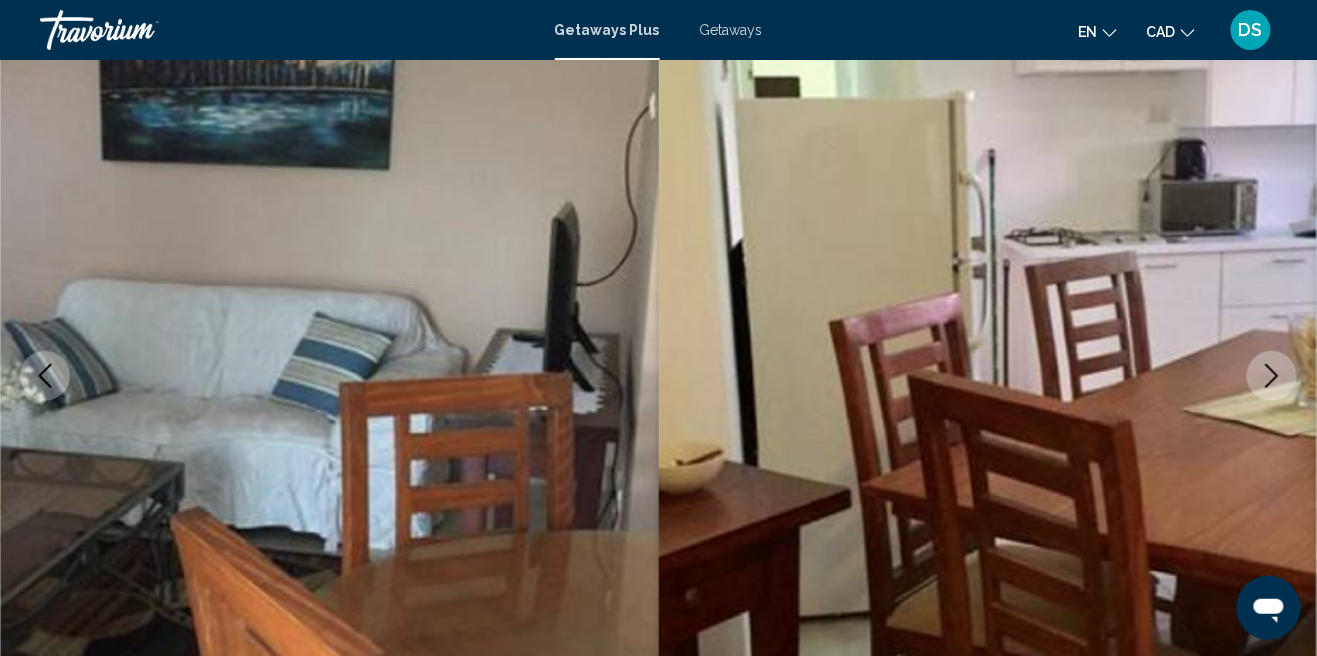 click at bounding box center (1272, 376) 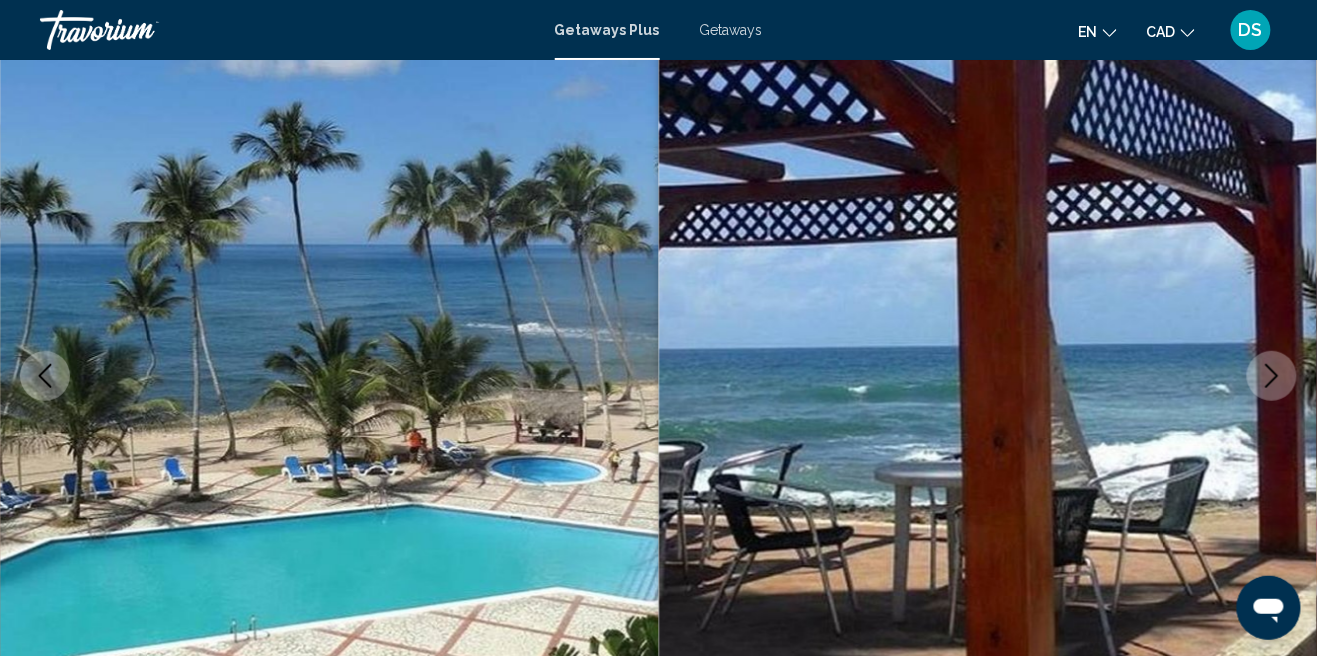 click at bounding box center [1272, 376] 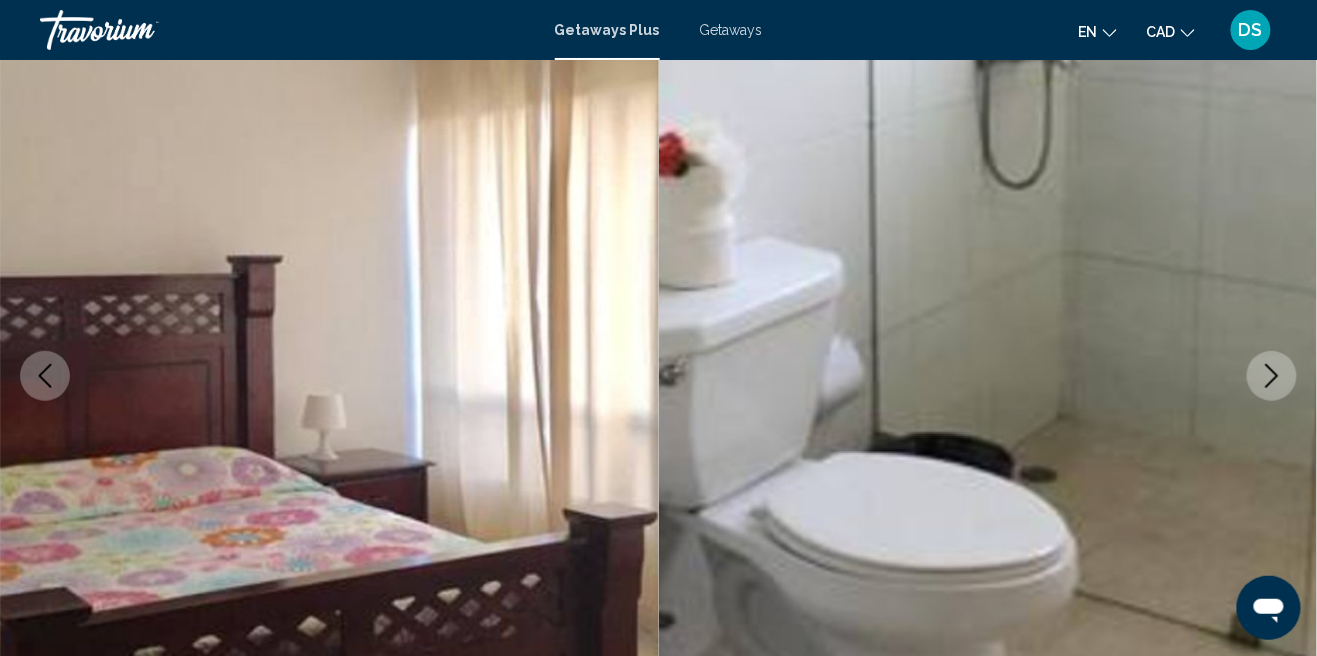 click at bounding box center (1272, 376) 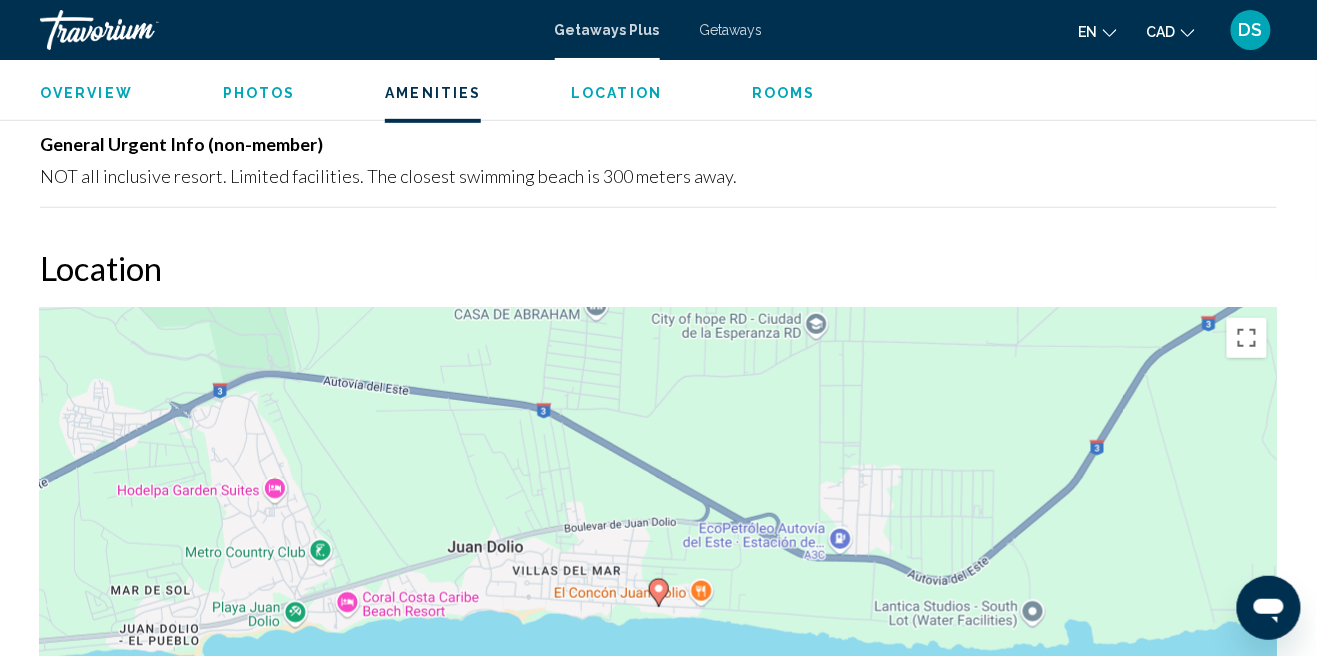 scroll, scrollTop: 2276, scrollLeft: 0, axis: vertical 